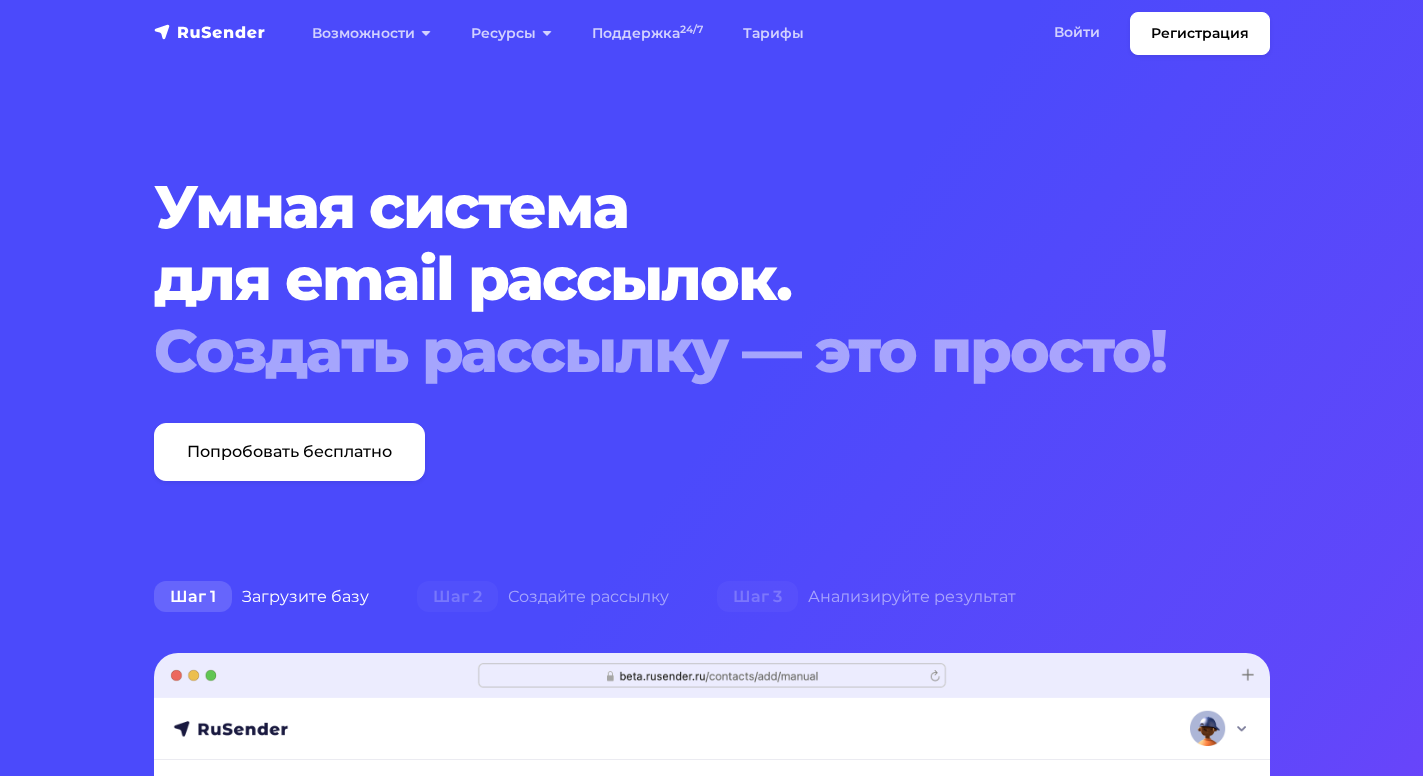 scroll, scrollTop: 0, scrollLeft: 0, axis: both 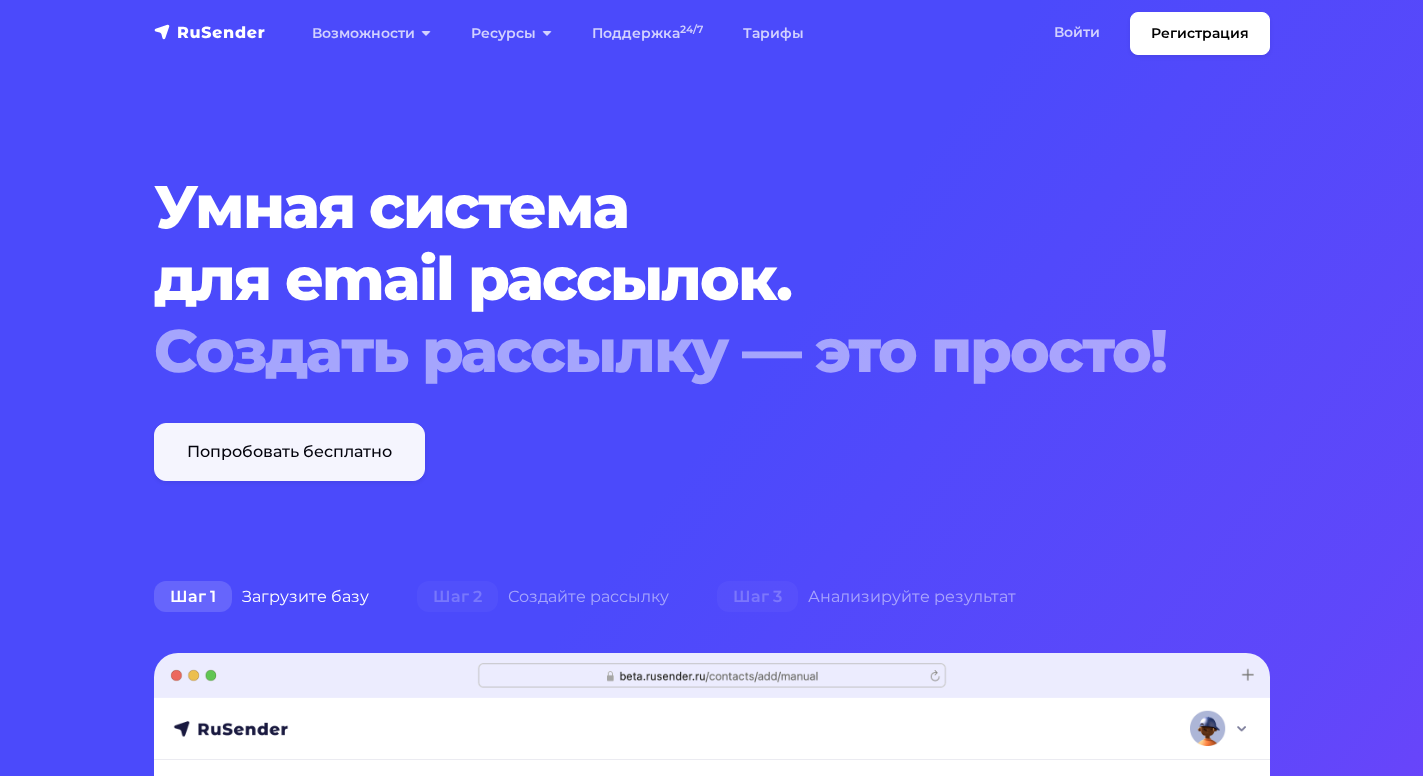 click on "Попробовать бесплатно" at bounding box center (289, 452) 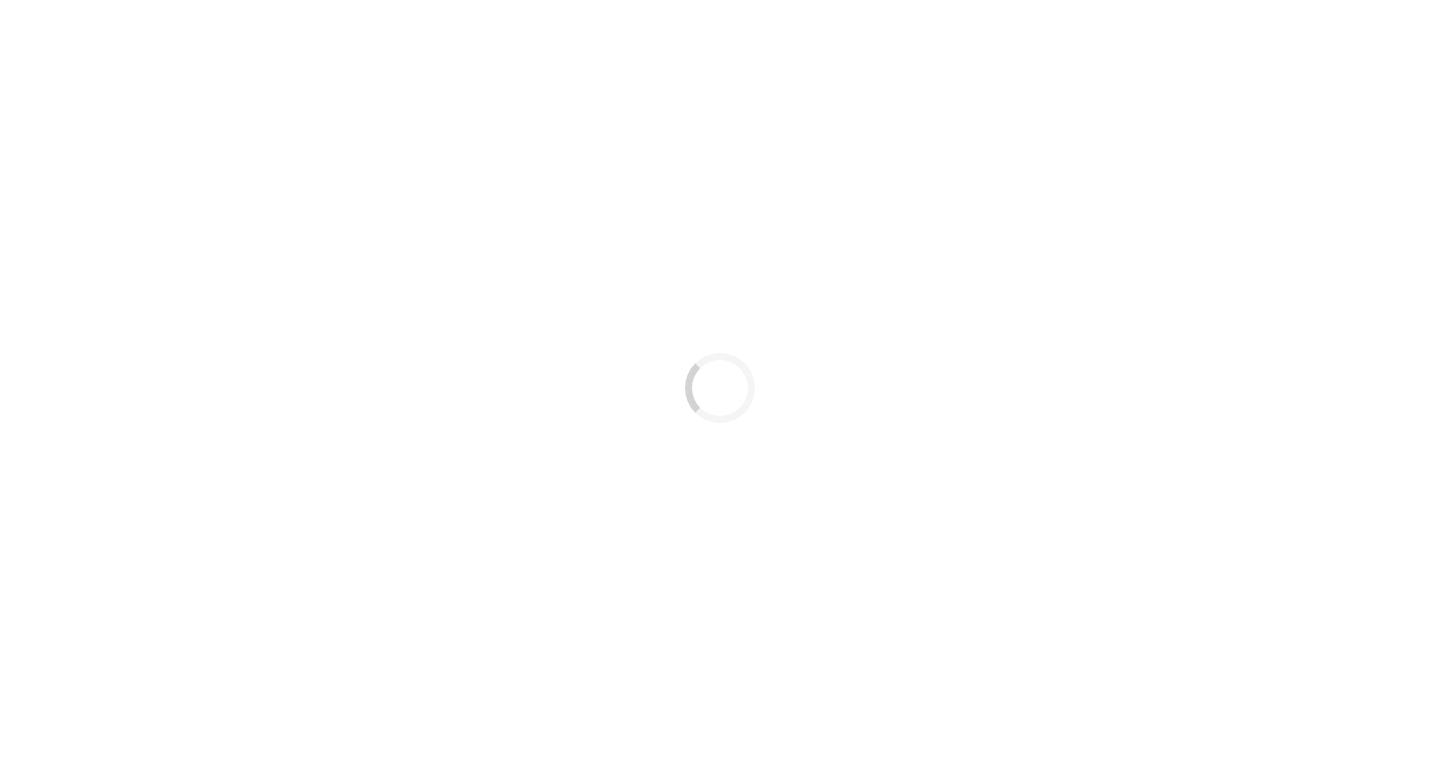 scroll, scrollTop: 0, scrollLeft: 0, axis: both 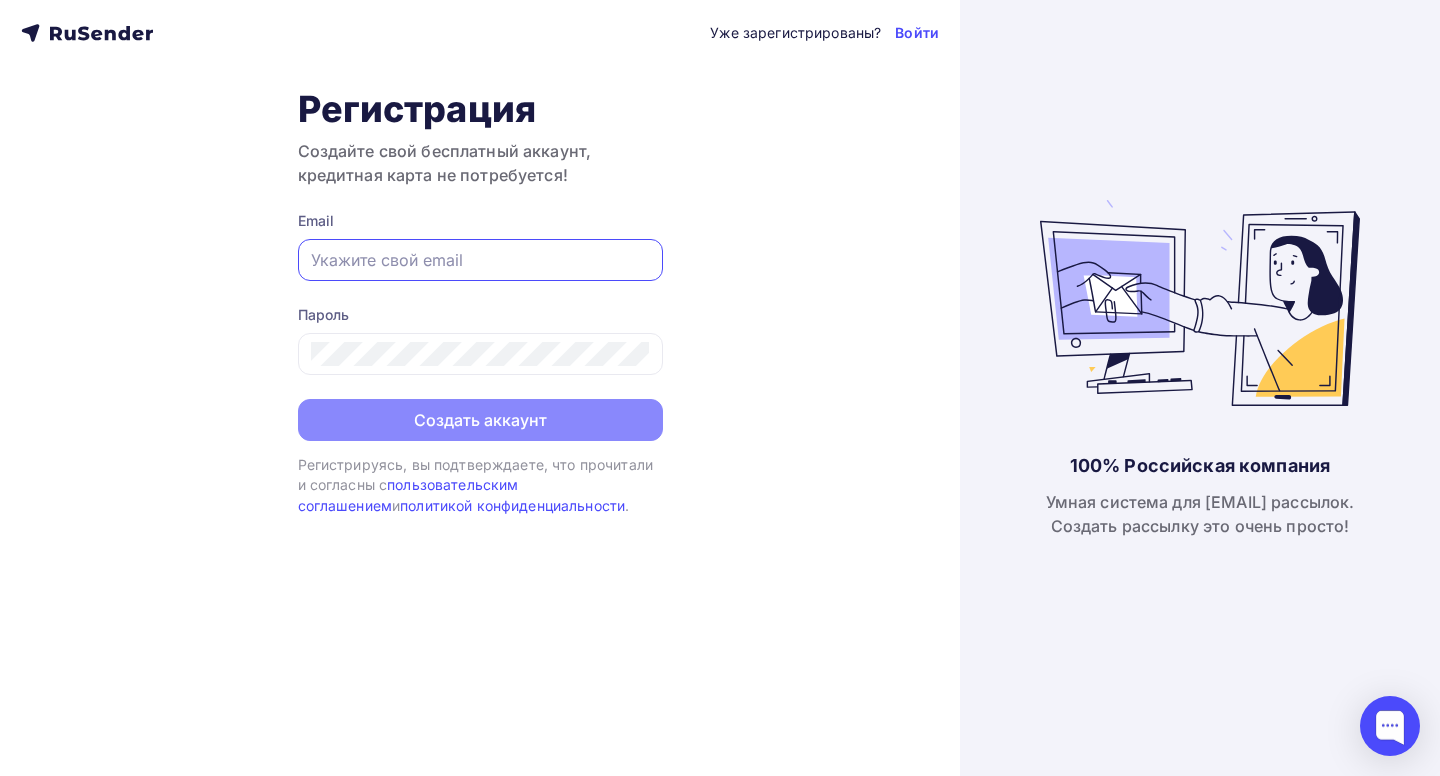 click at bounding box center [480, 260] 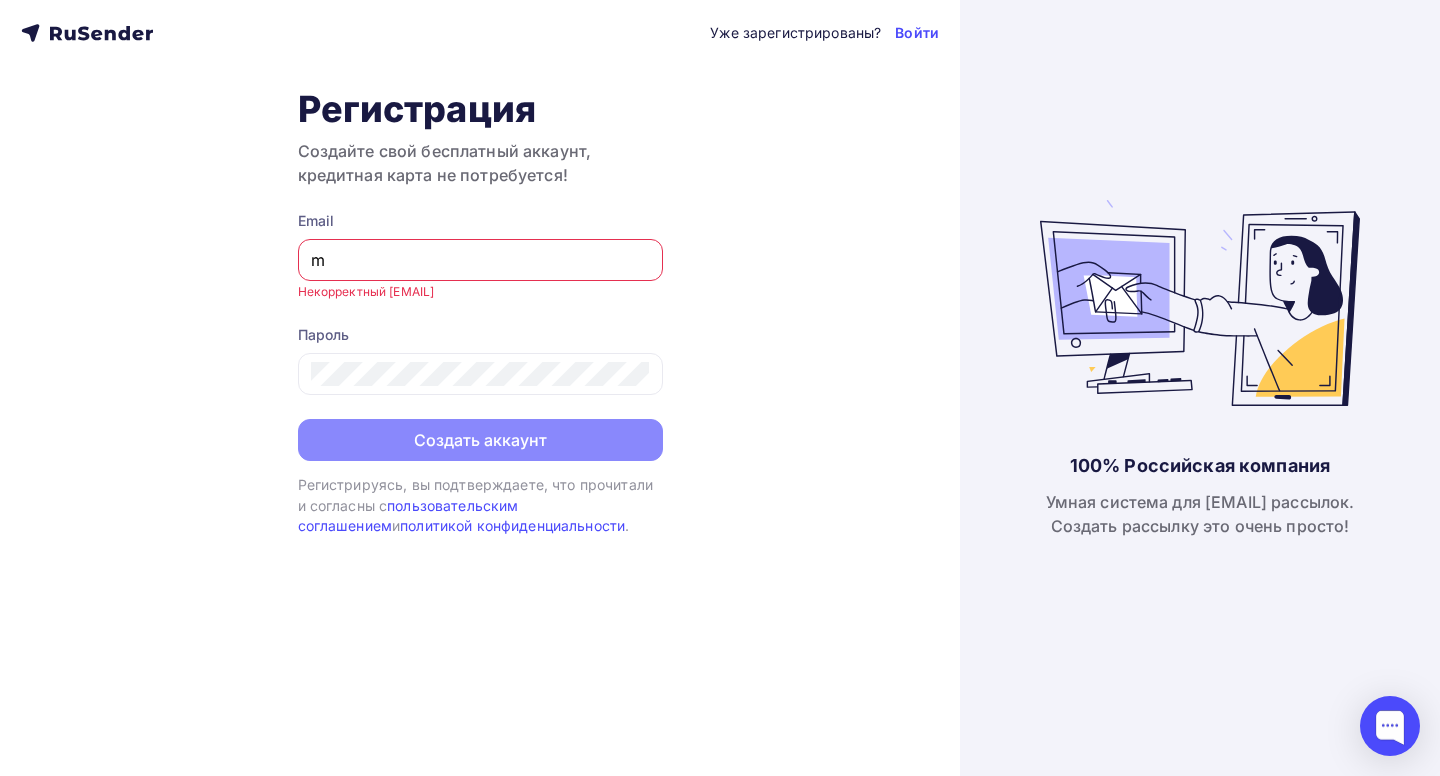 type on "[EMAIL]" 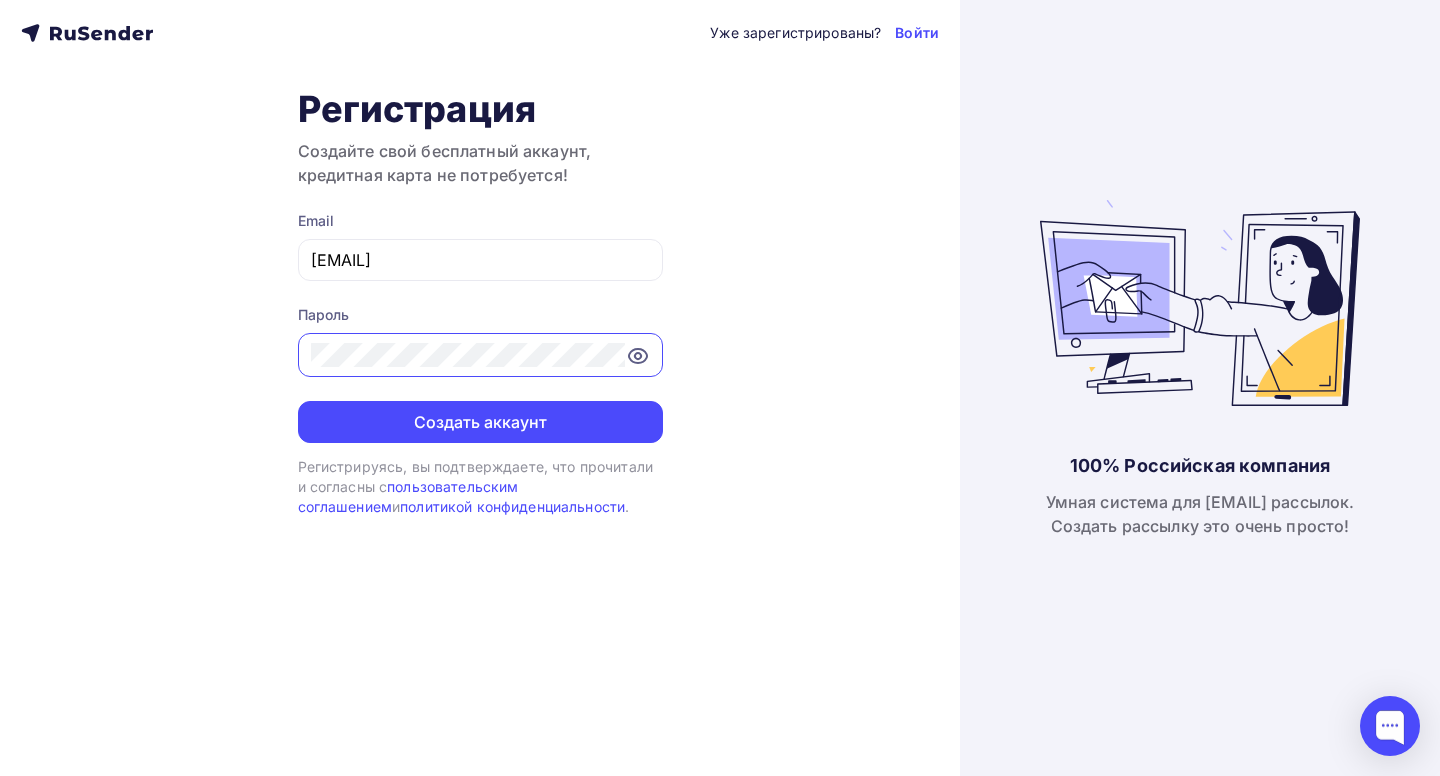 click on "Создать аккаунт" at bounding box center [480, 422] 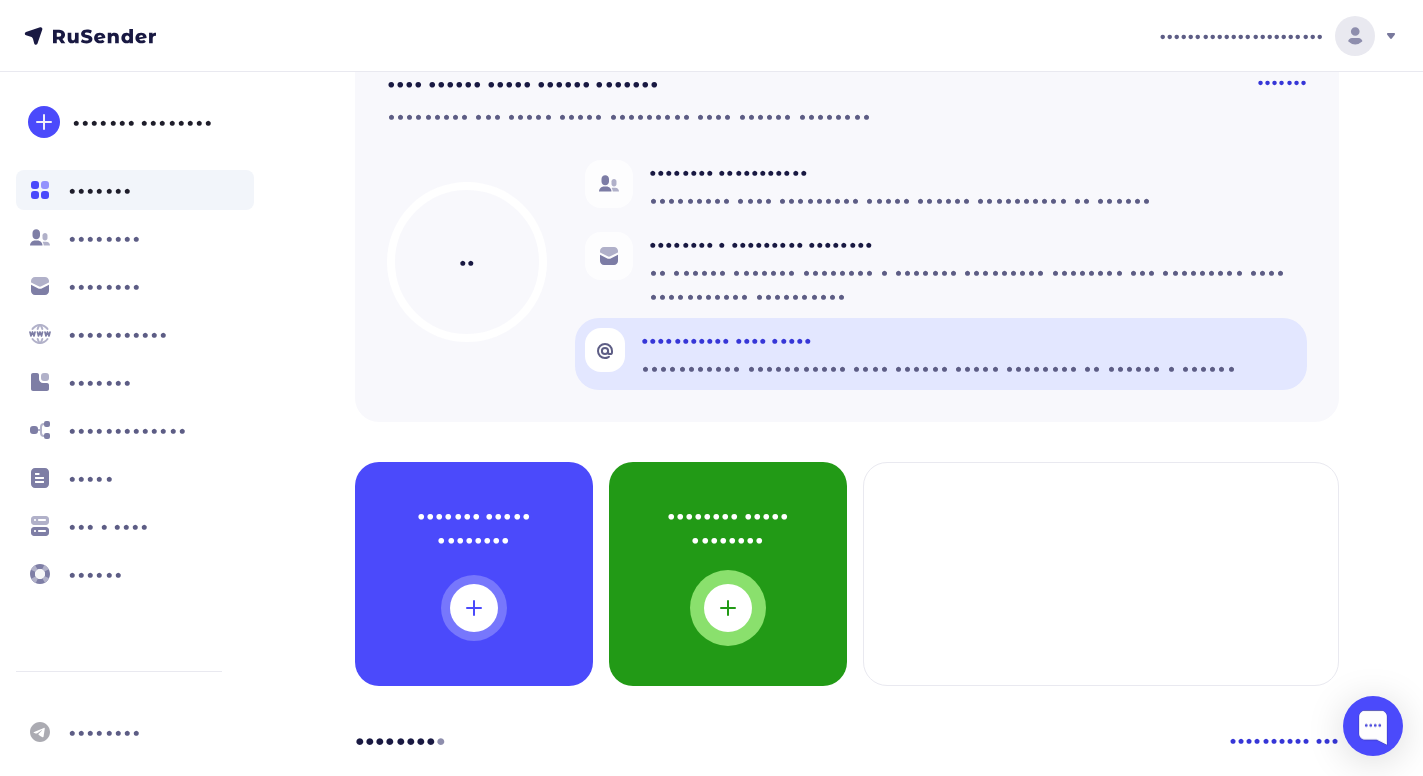 scroll, scrollTop: 137, scrollLeft: 0, axis: vertical 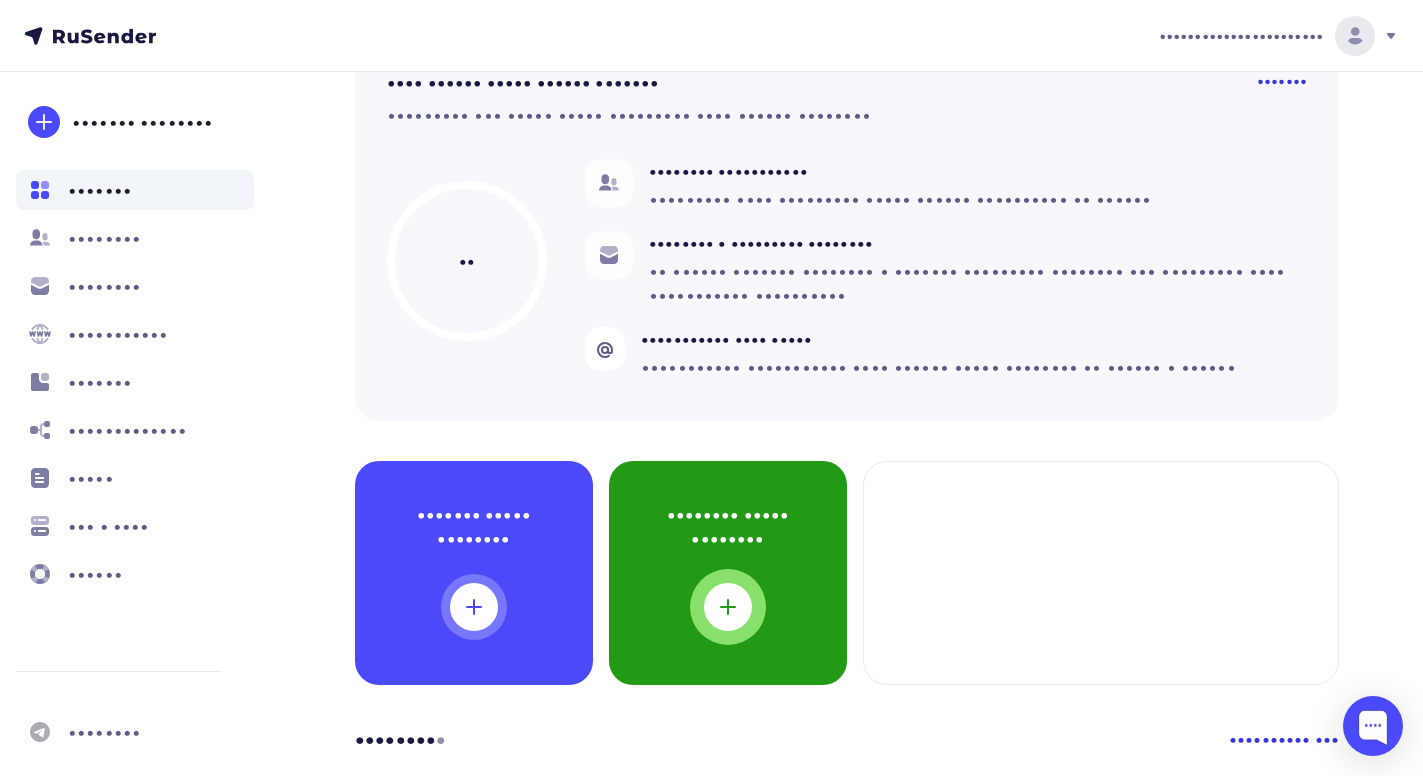 click on "•••••••• ••••• ••••••••" at bounding box center [728, 527] 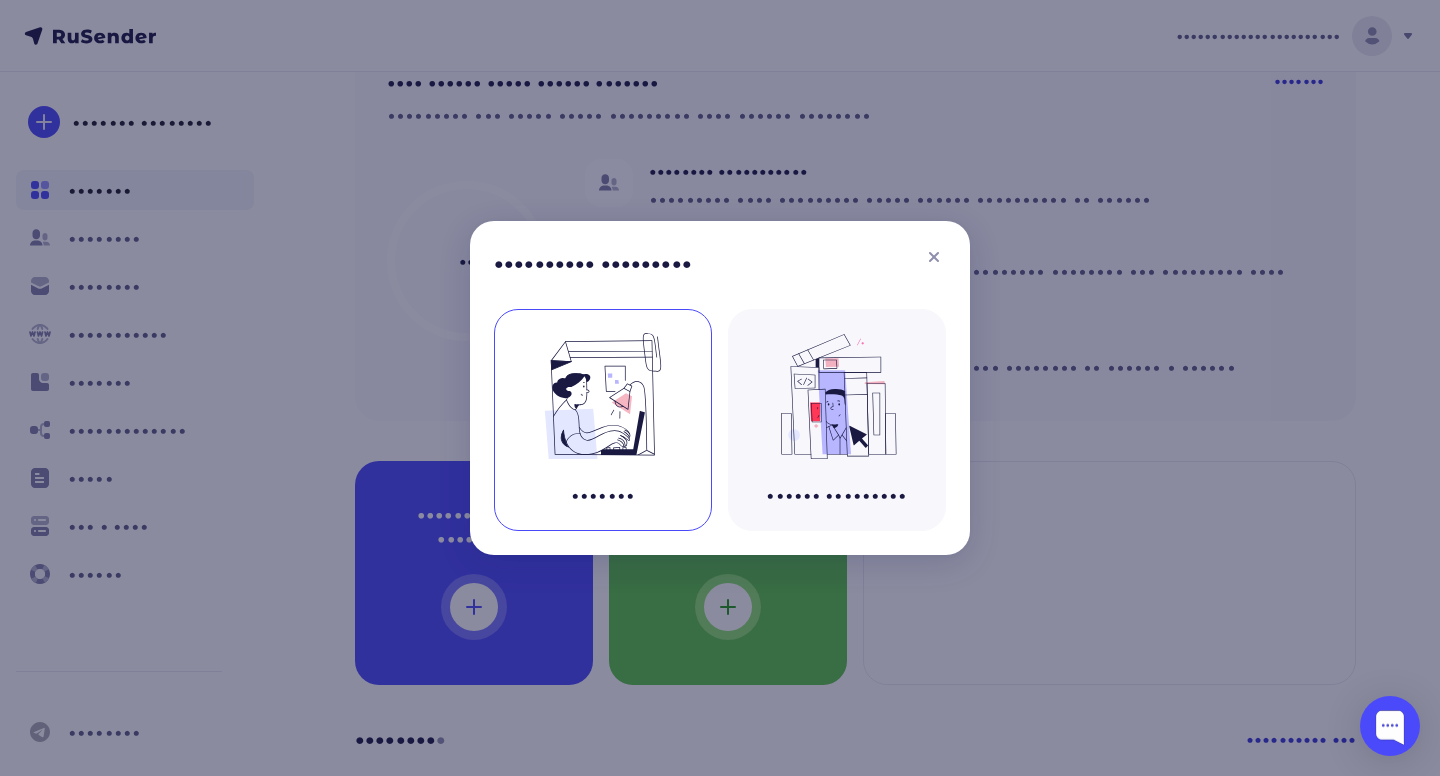 click on "•••••••" at bounding box center (603, 420) 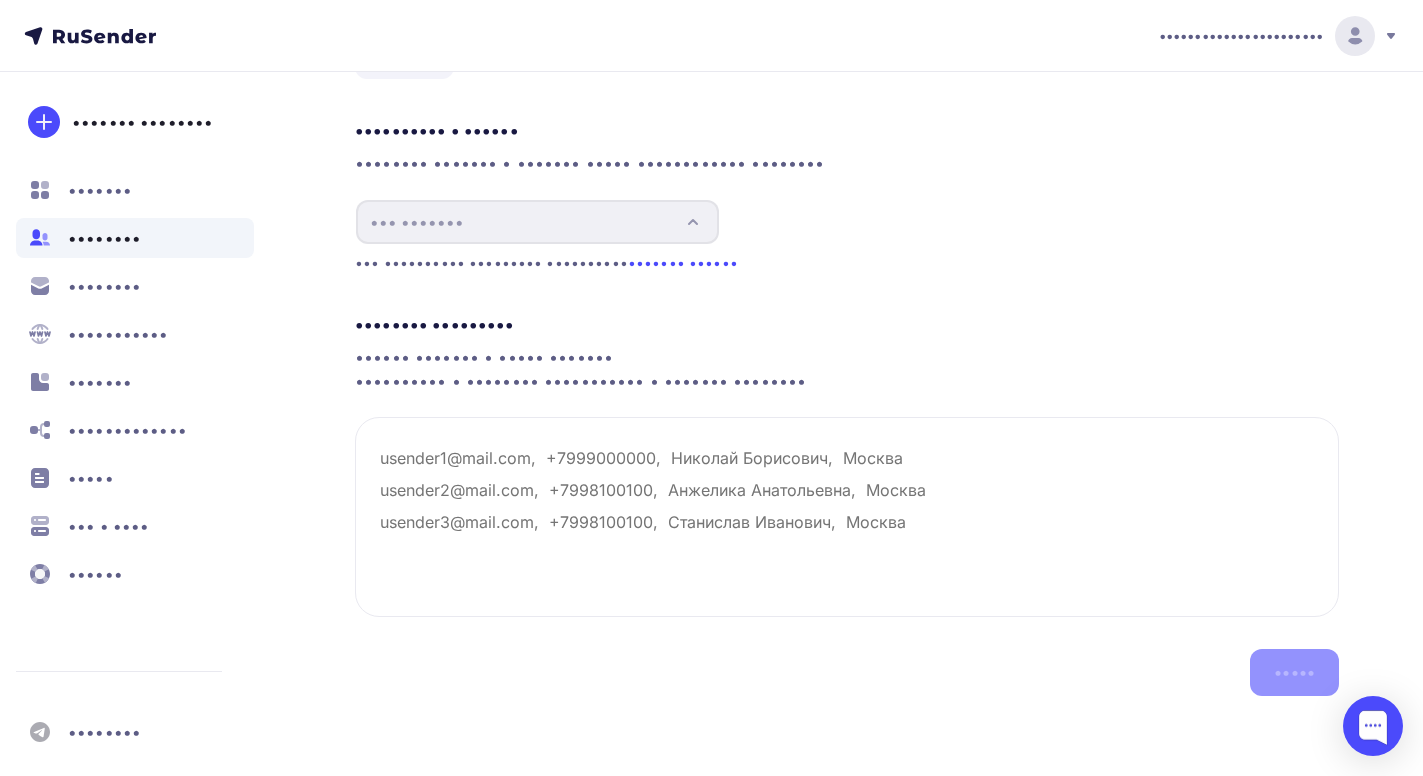 scroll, scrollTop: 0, scrollLeft: 0, axis: both 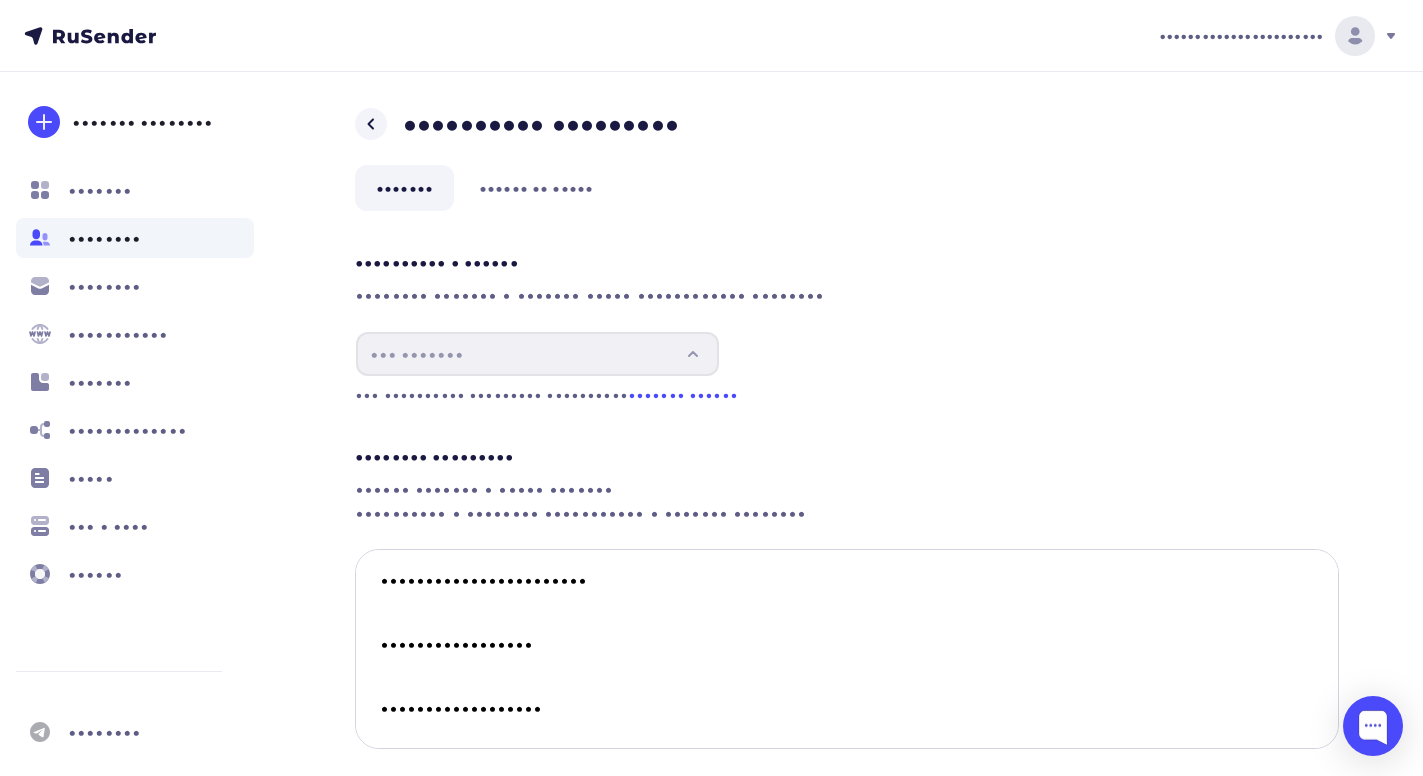 click at bounding box center (847, 649) 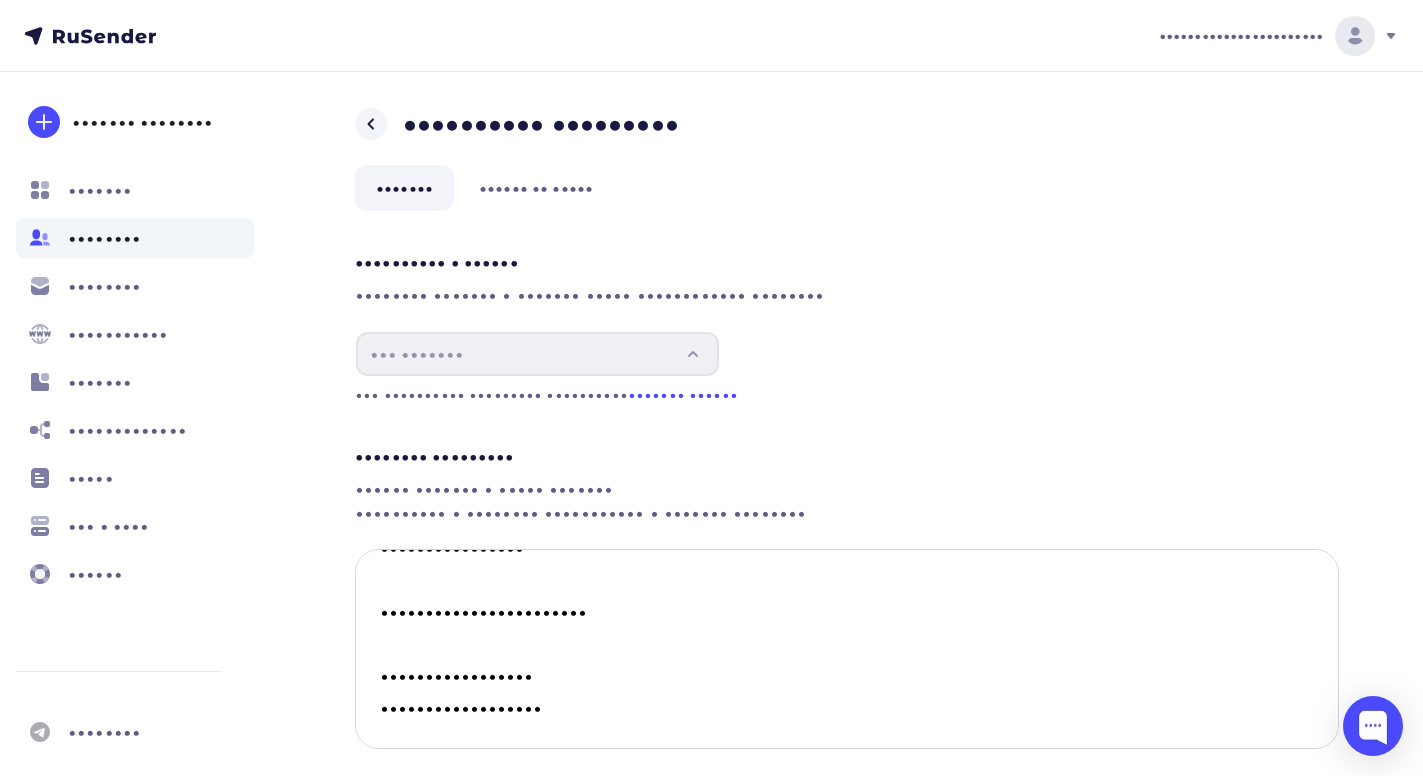scroll, scrollTop: 6315, scrollLeft: 0, axis: vertical 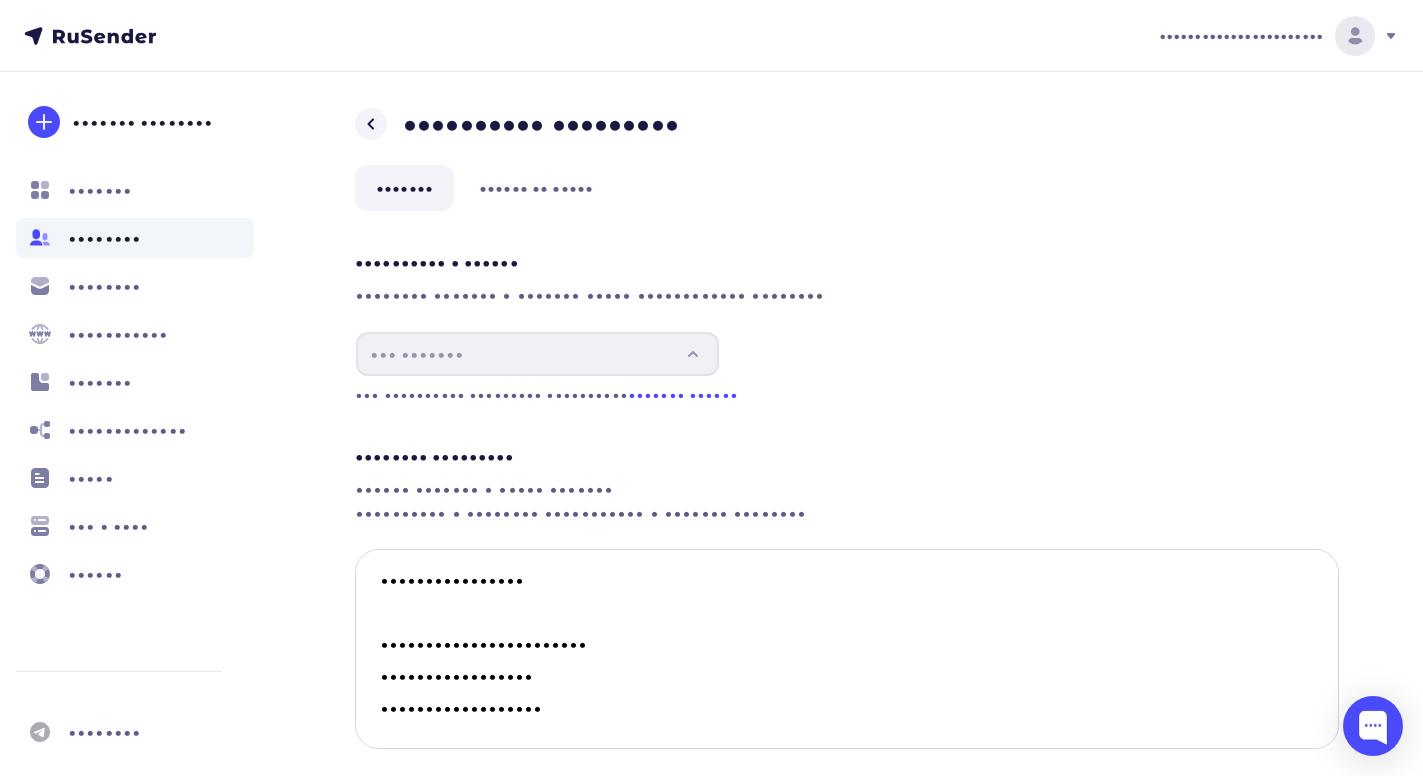 click at bounding box center [847, 649] 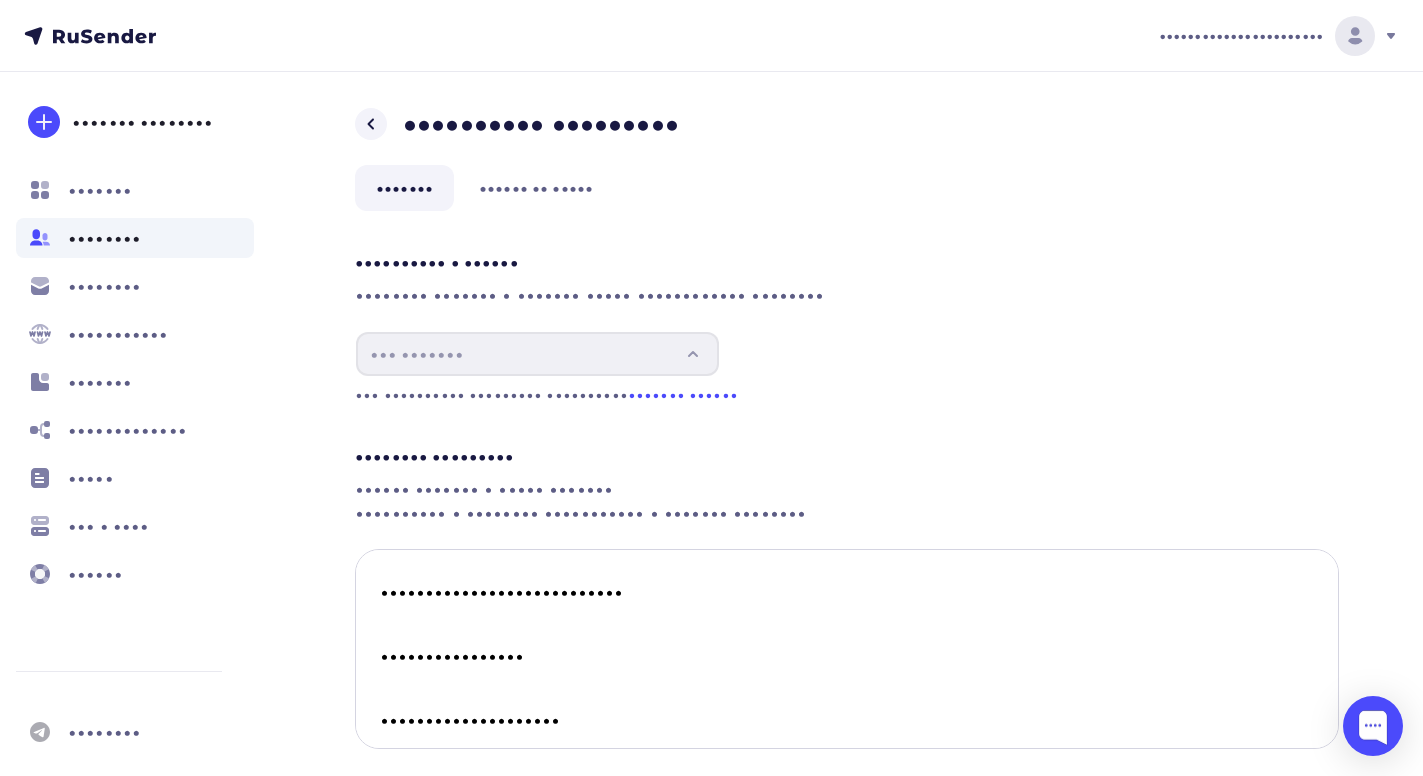 scroll, scrollTop: 5982, scrollLeft: 0, axis: vertical 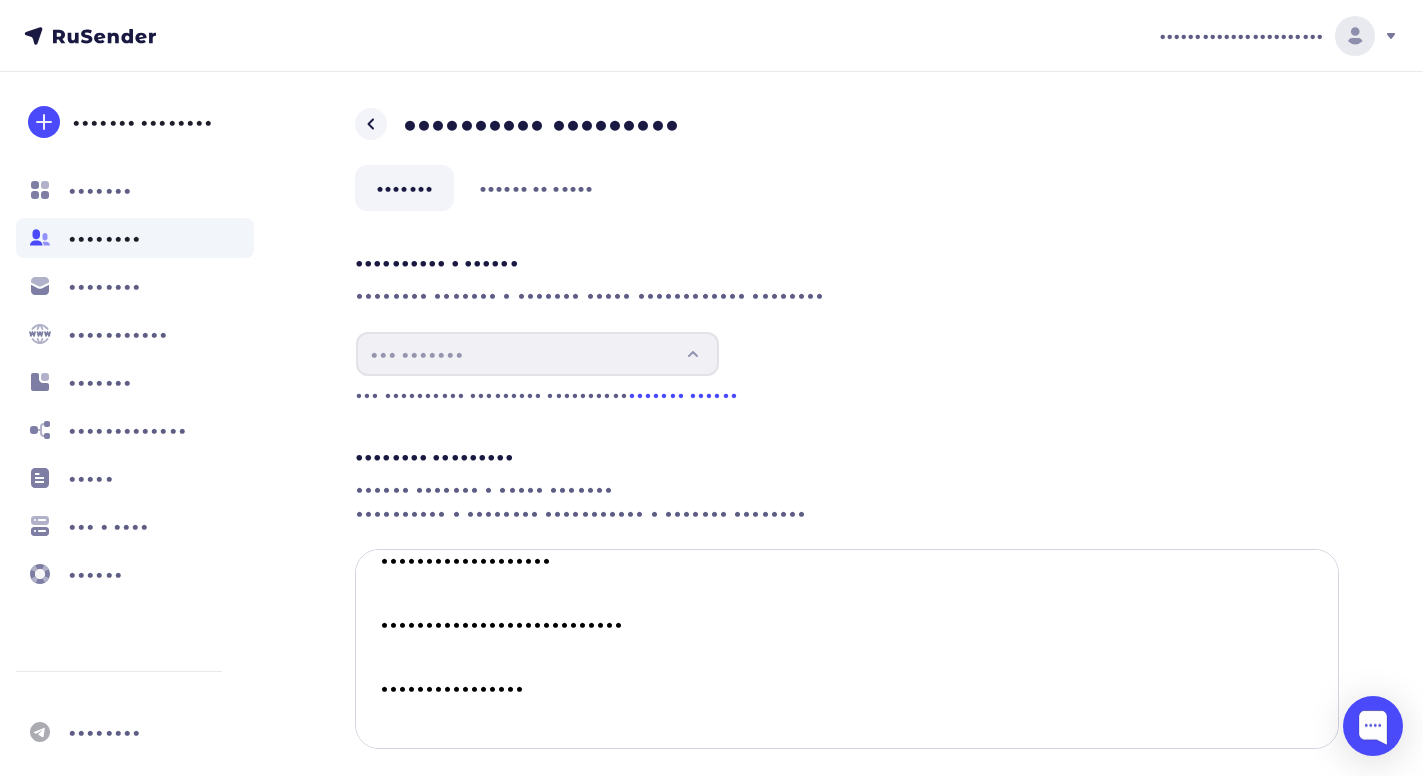 click at bounding box center [847, 649] 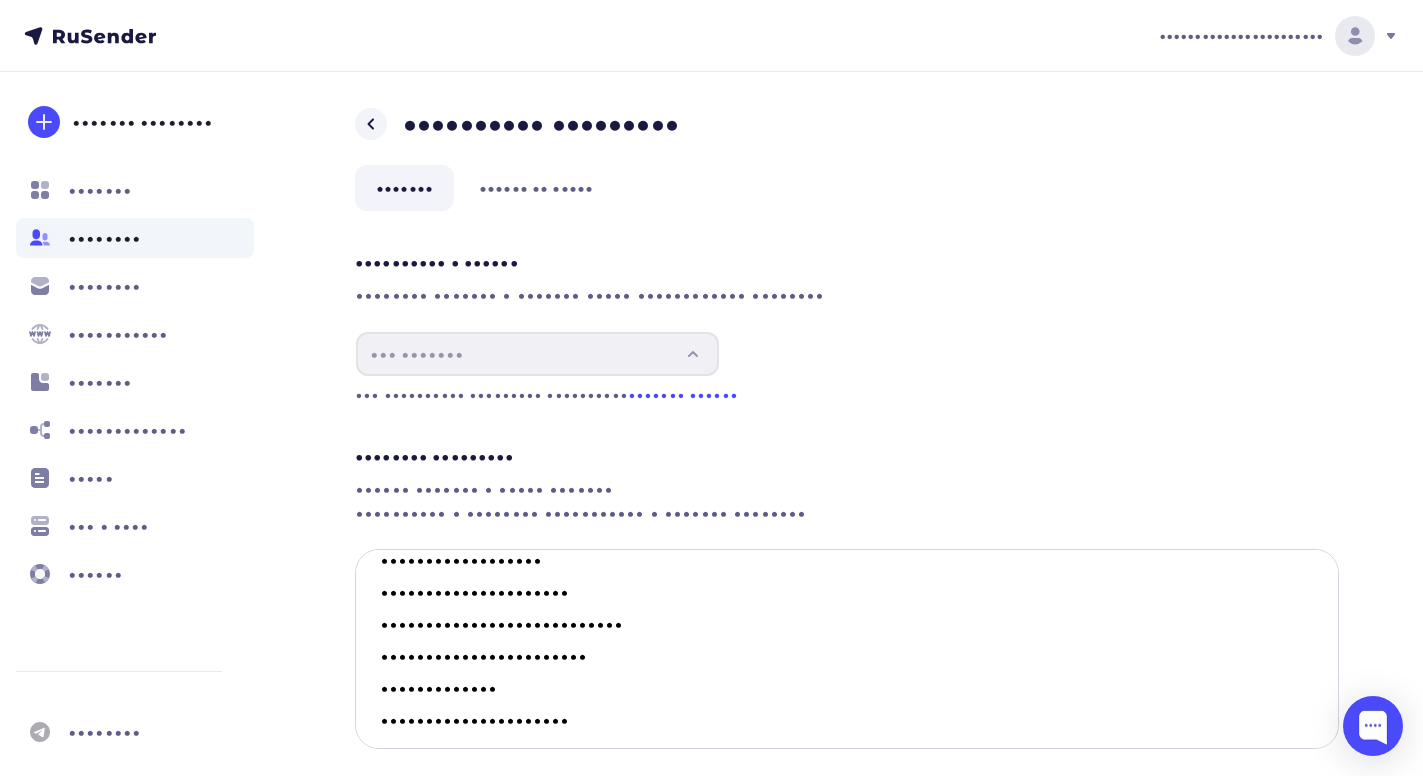 scroll, scrollTop: 5374, scrollLeft: 0, axis: vertical 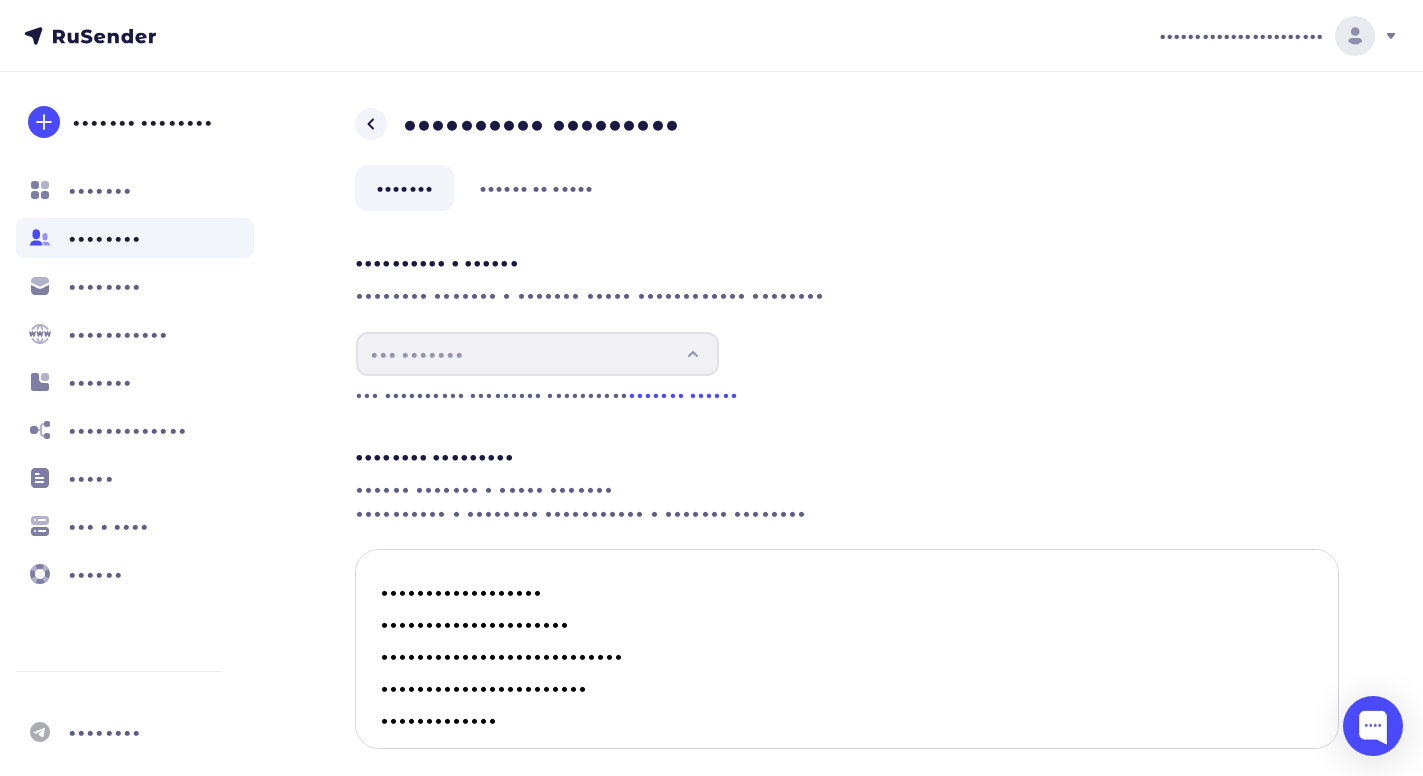click at bounding box center [847, 649] 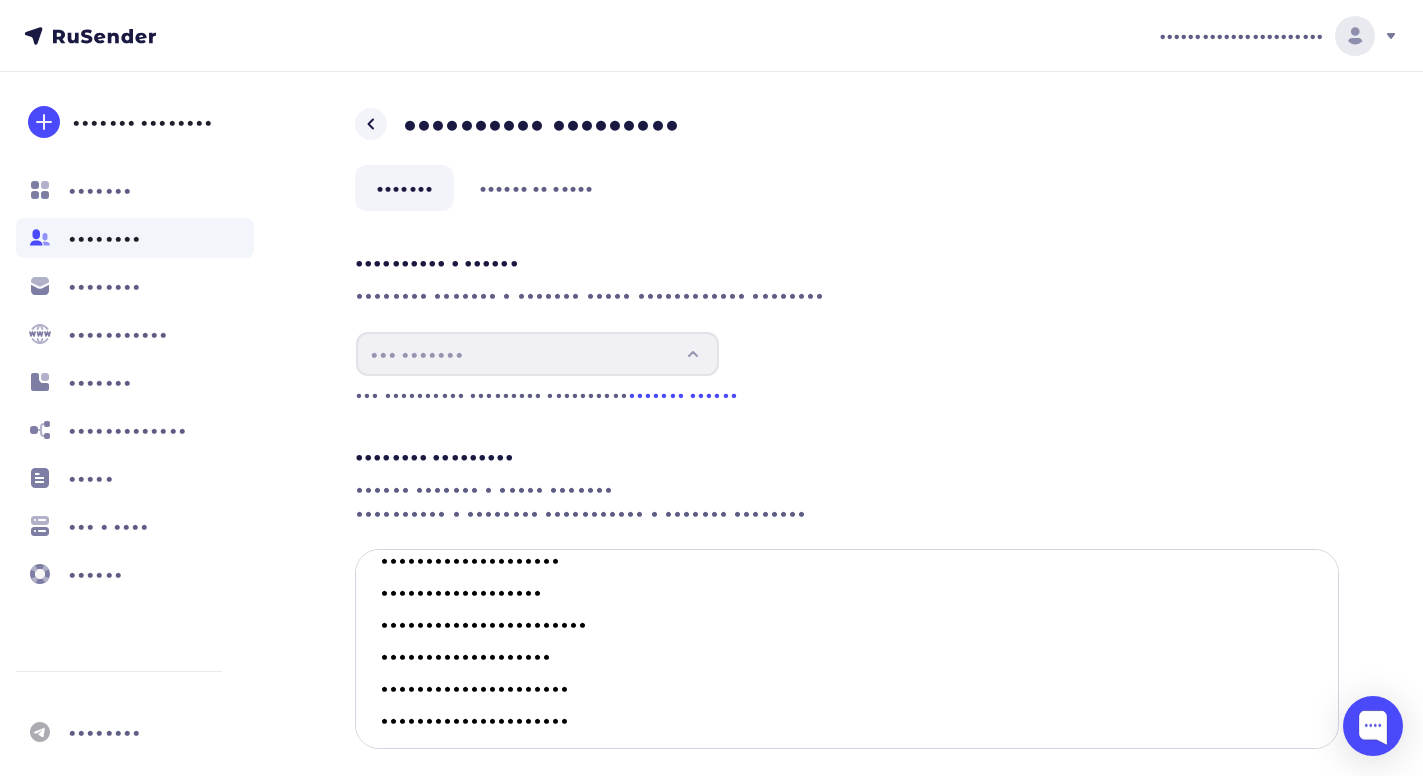 scroll, scrollTop: 4734, scrollLeft: 0, axis: vertical 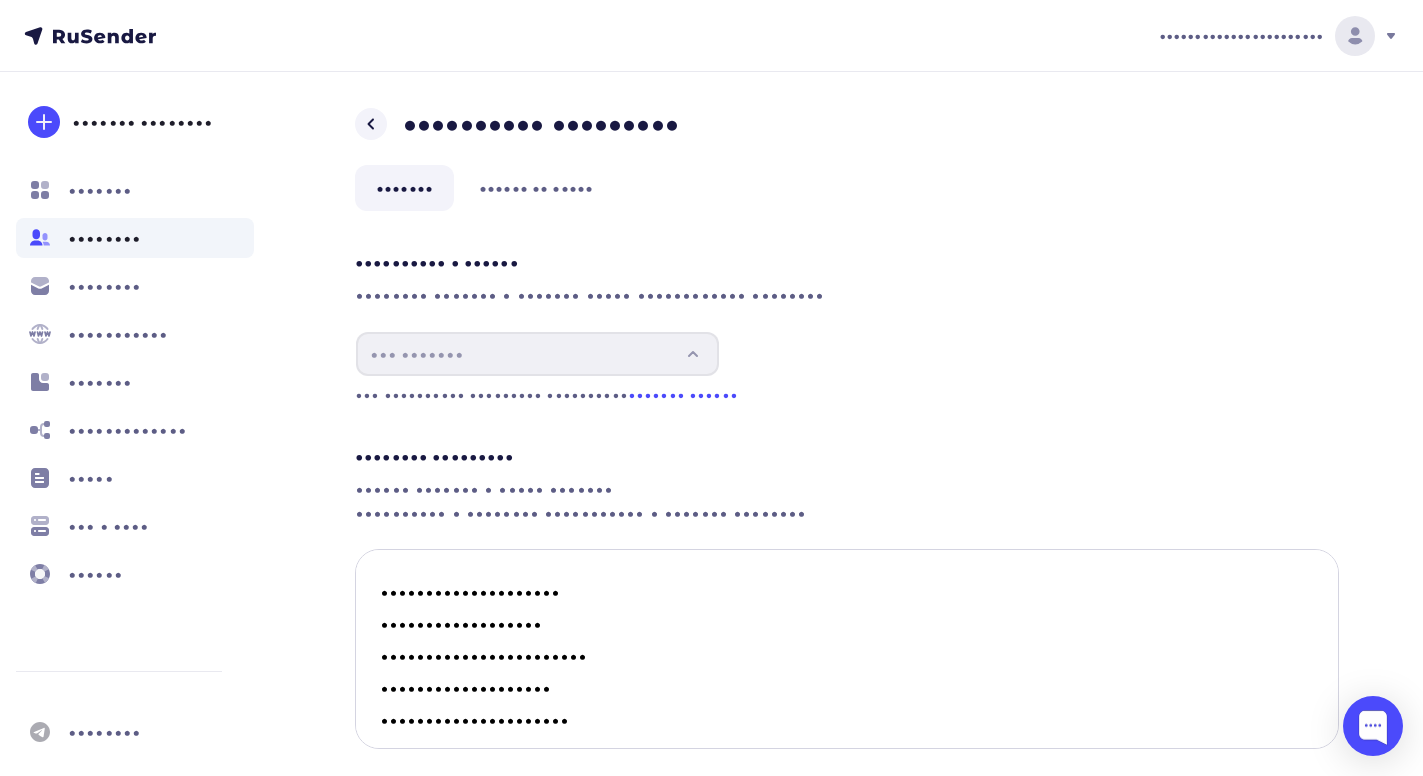 click at bounding box center (847, 649) 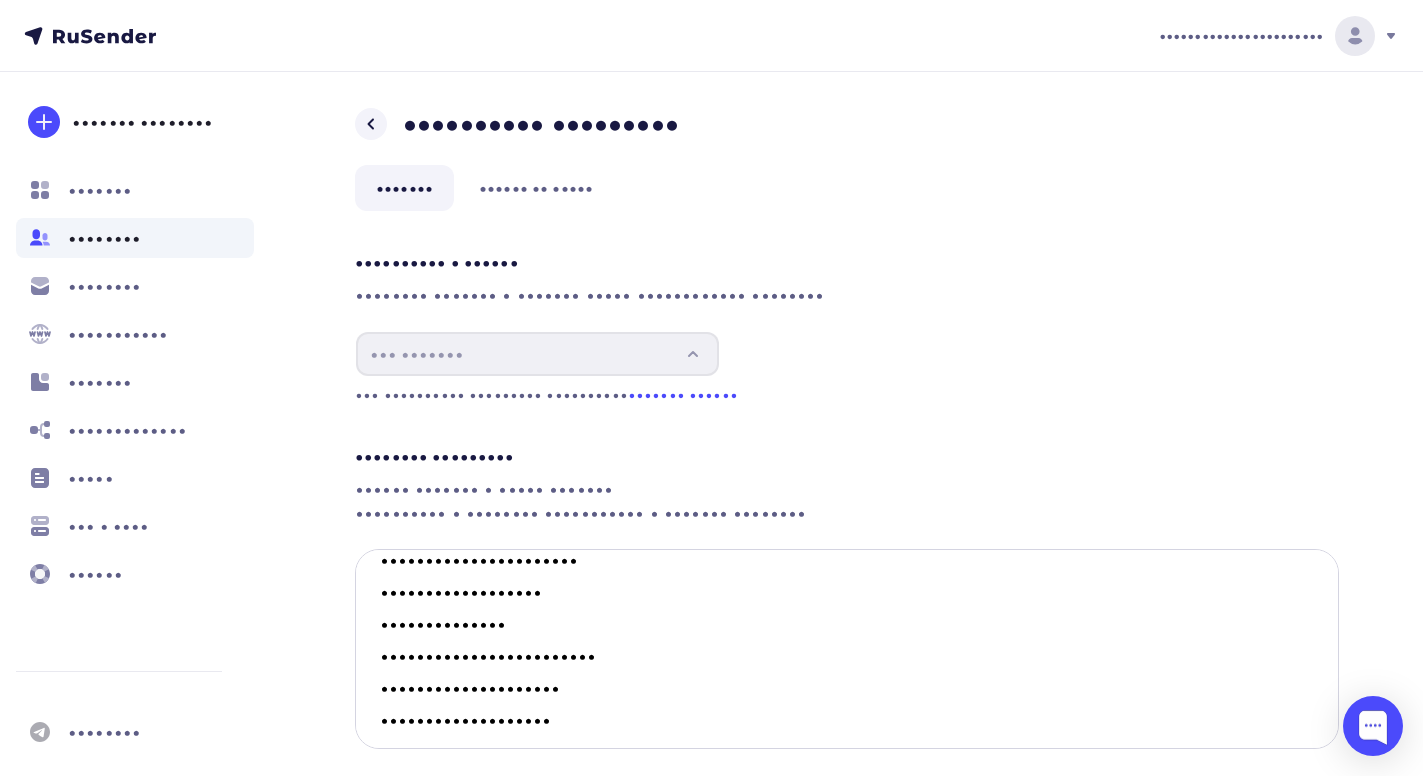 scroll, scrollTop: 2110, scrollLeft: 0, axis: vertical 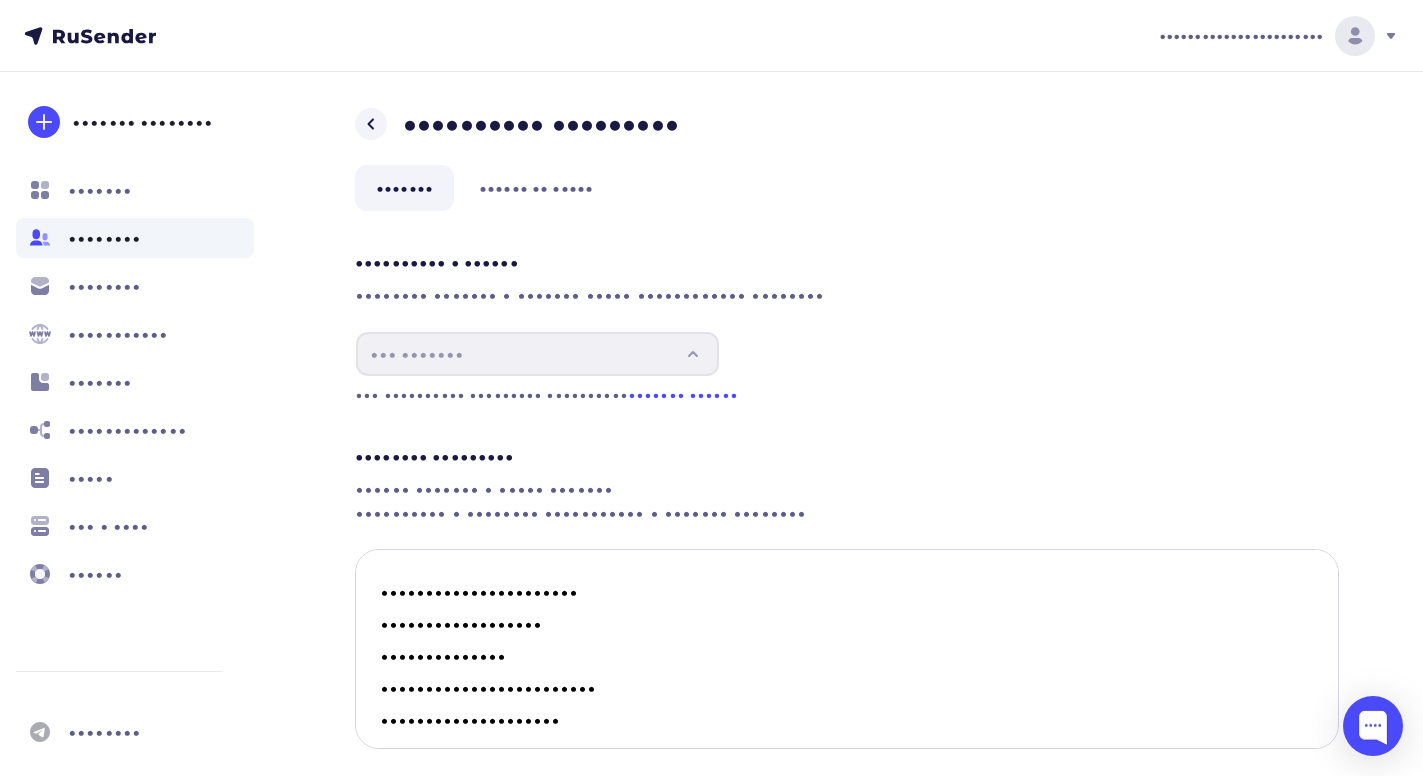 click at bounding box center [847, 649] 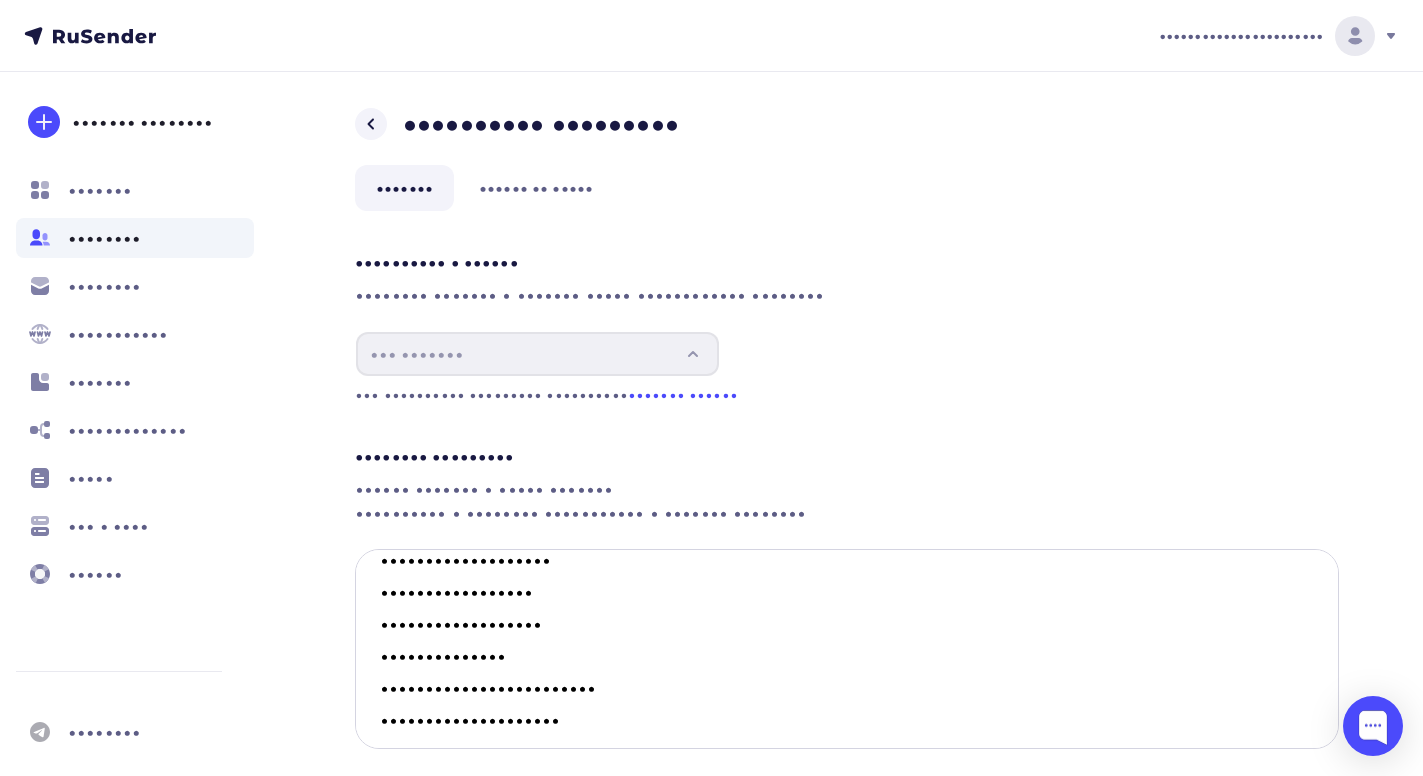 scroll, scrollTop: 1982, scrollLeft: 0, axis: vertical 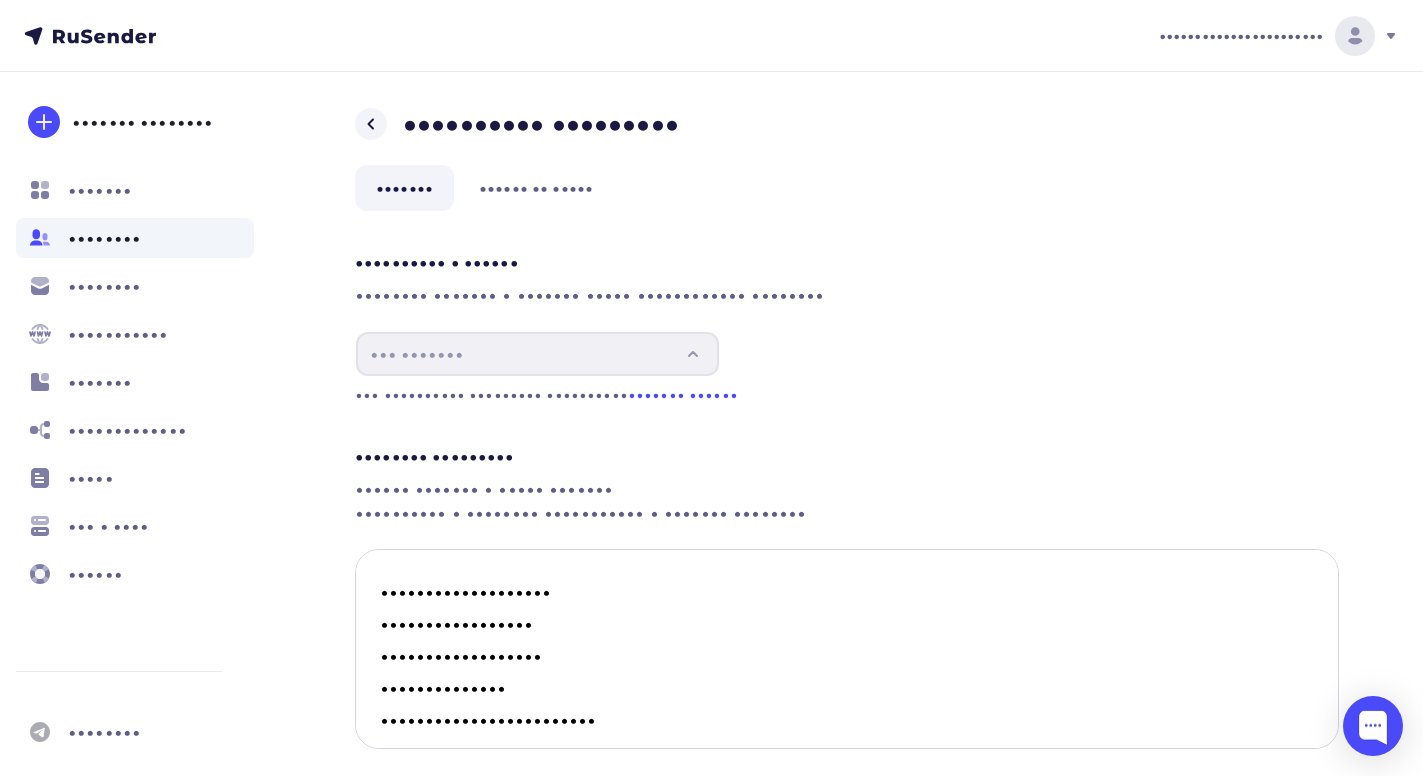 click at bounding box center (847, 649) 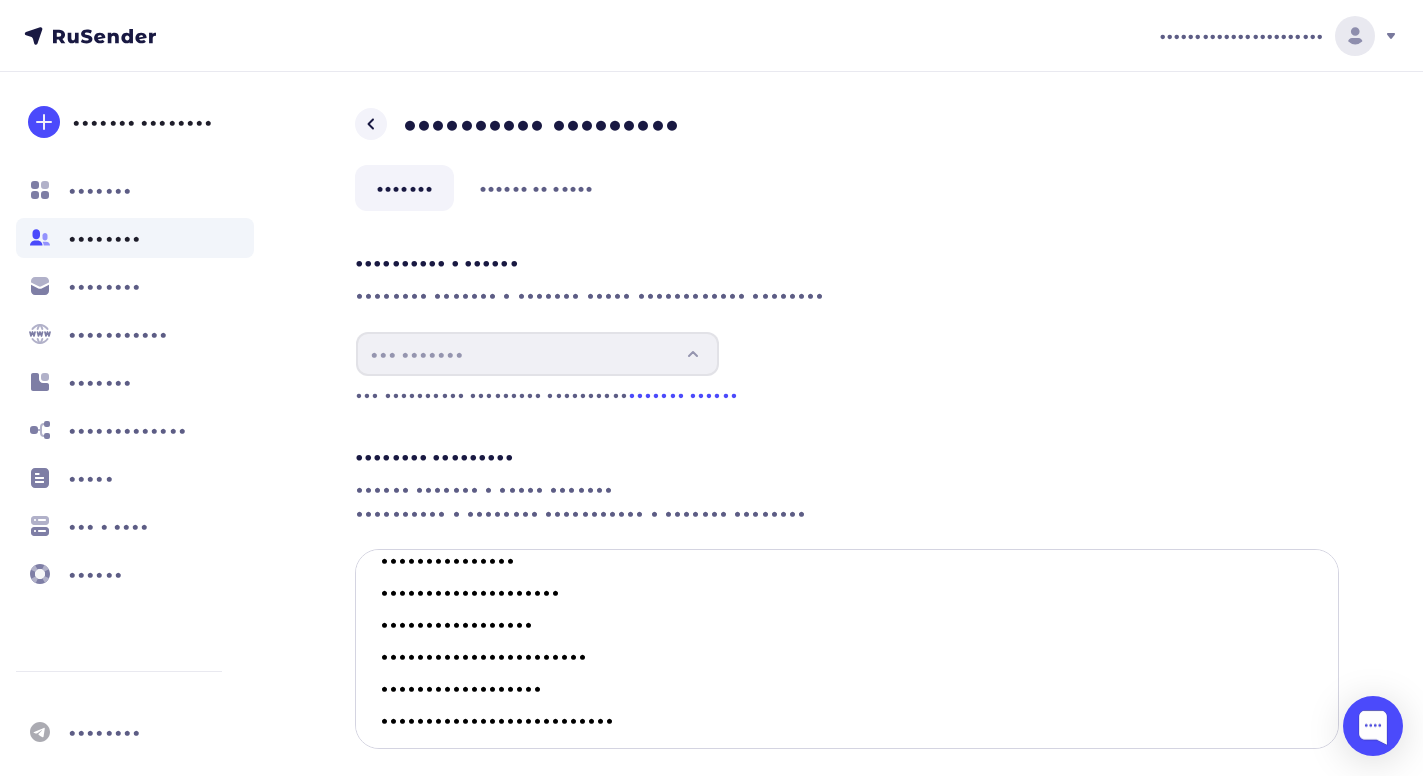 scroll, scrollTop: 30, scrollLeft: 0, axis: vertical 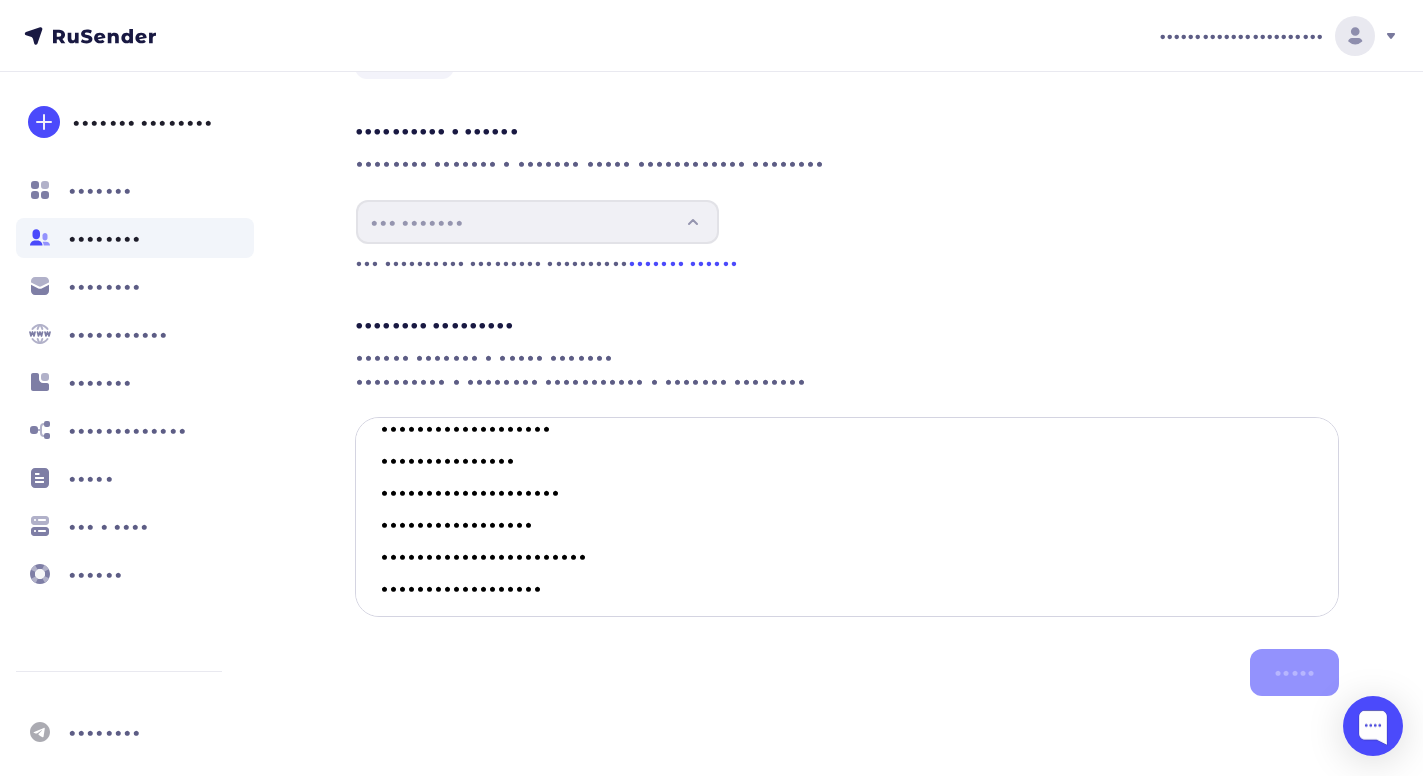 click at bounding box center [847, 517] 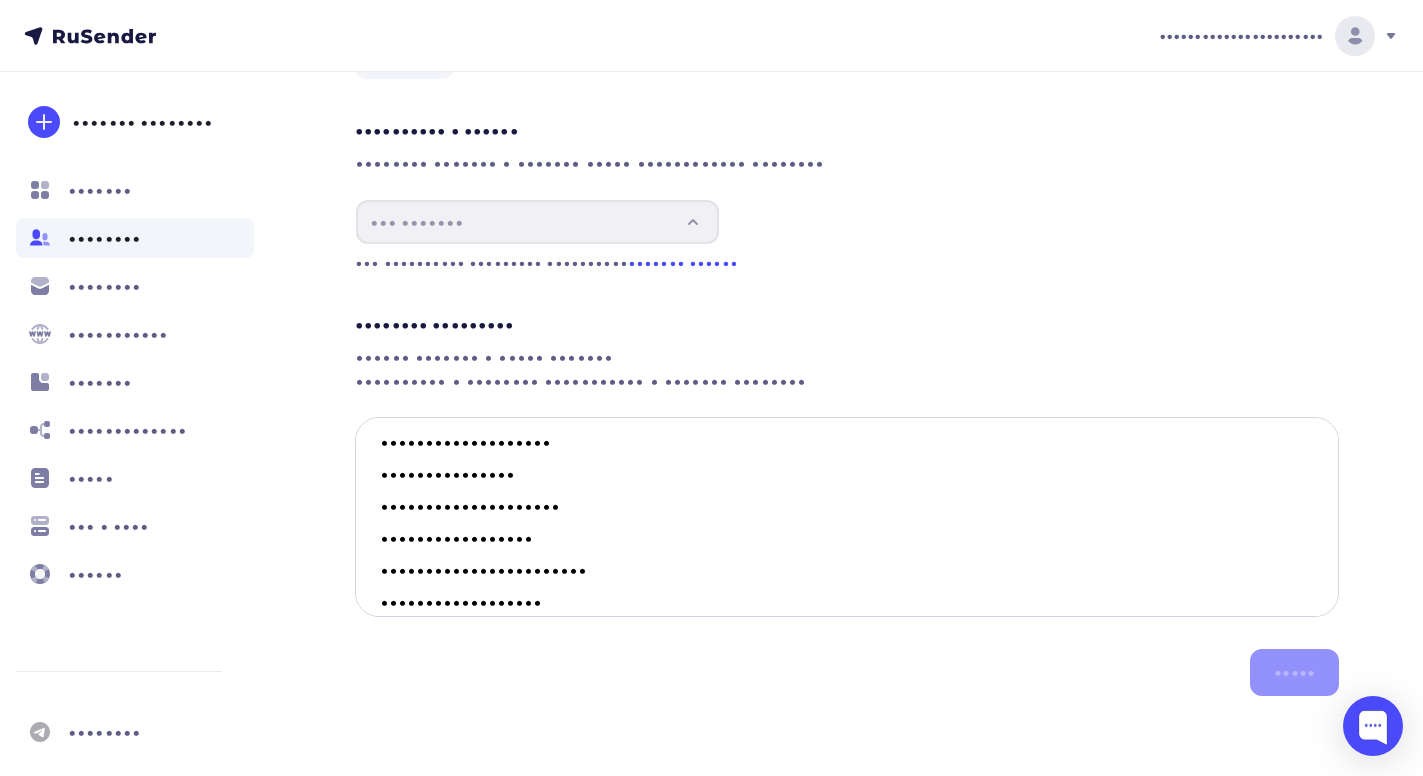 scroll, scrollTop: 0, scrollLeft: 0, axis: both 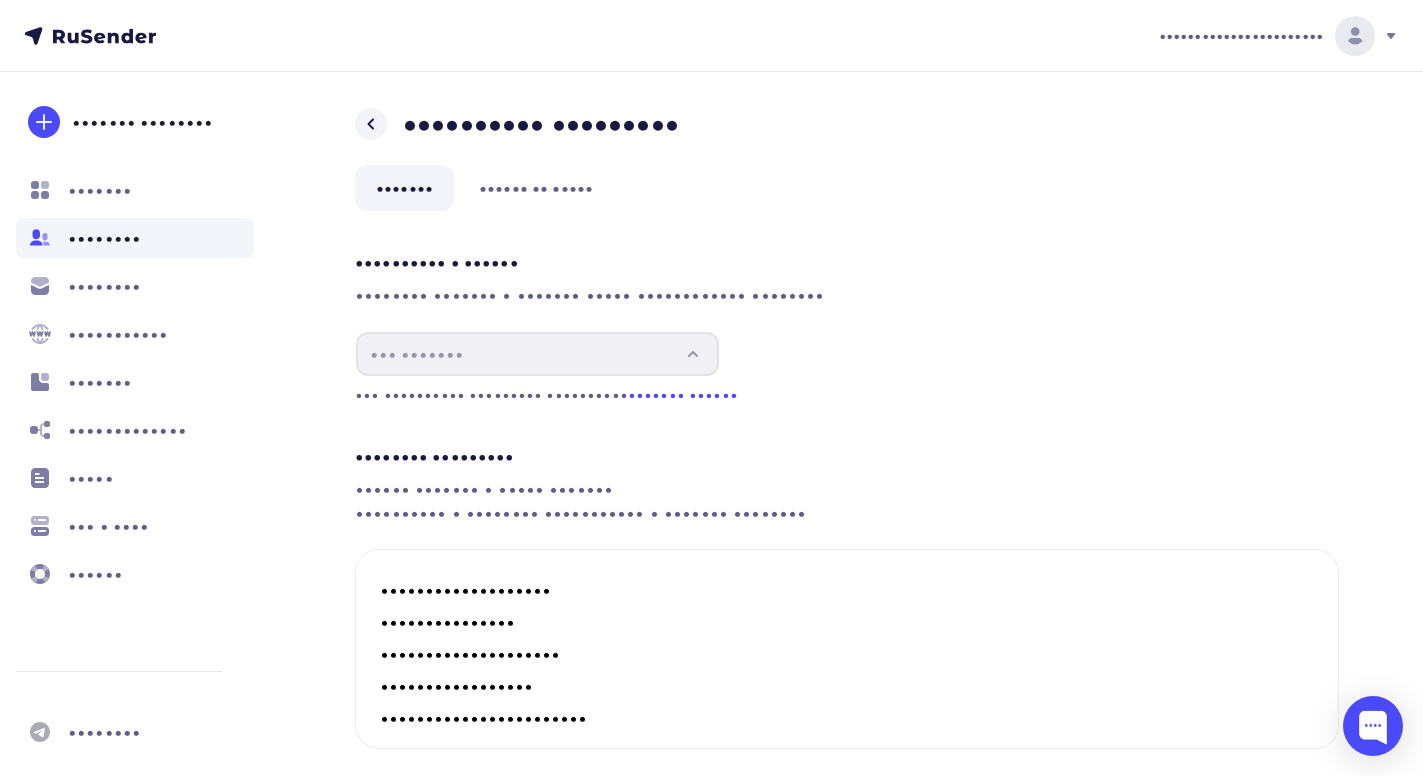 drag, startPoint x: 552, startPoint y: 719, endPoint x: 338, endPoint y: 520, distance: 292.22766 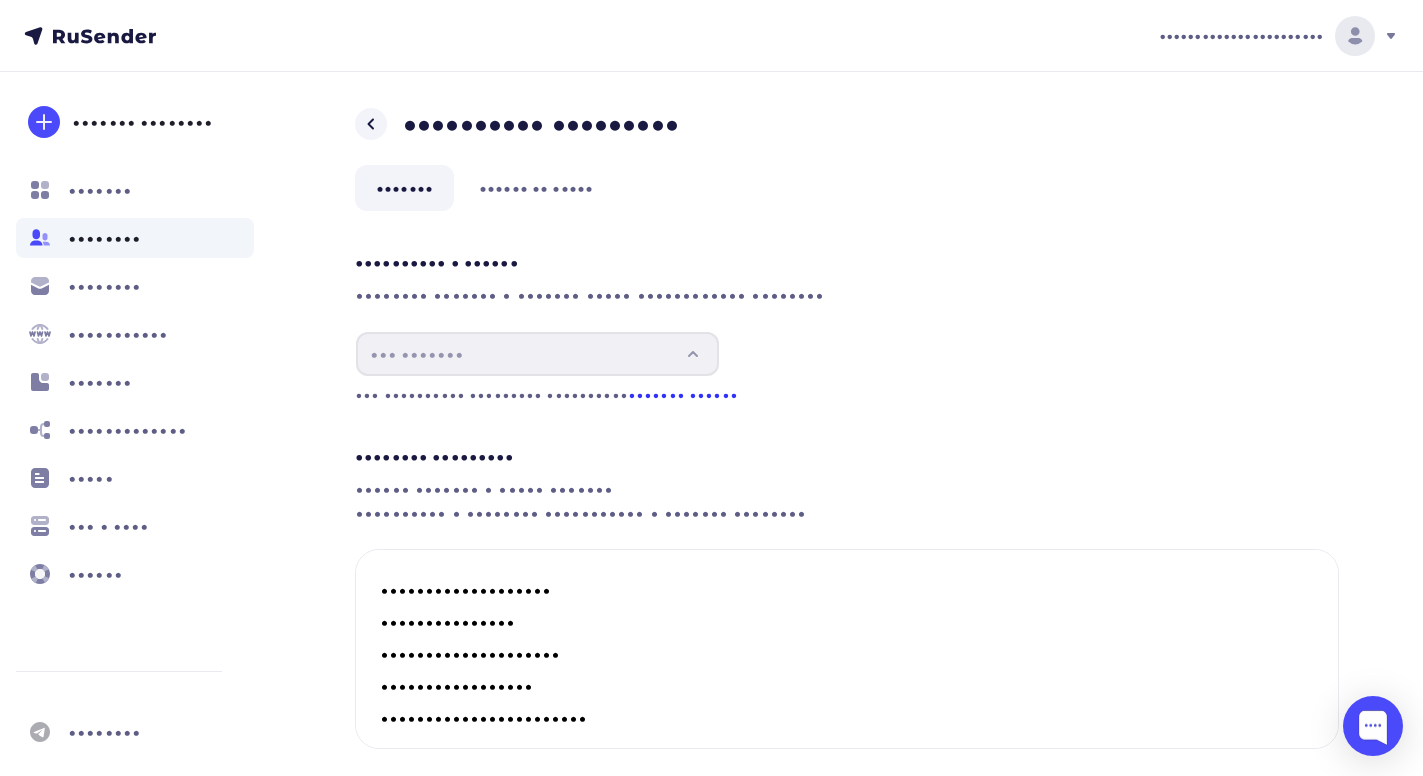 click on "••••••• ••••••" at bounding box center [683, 394] 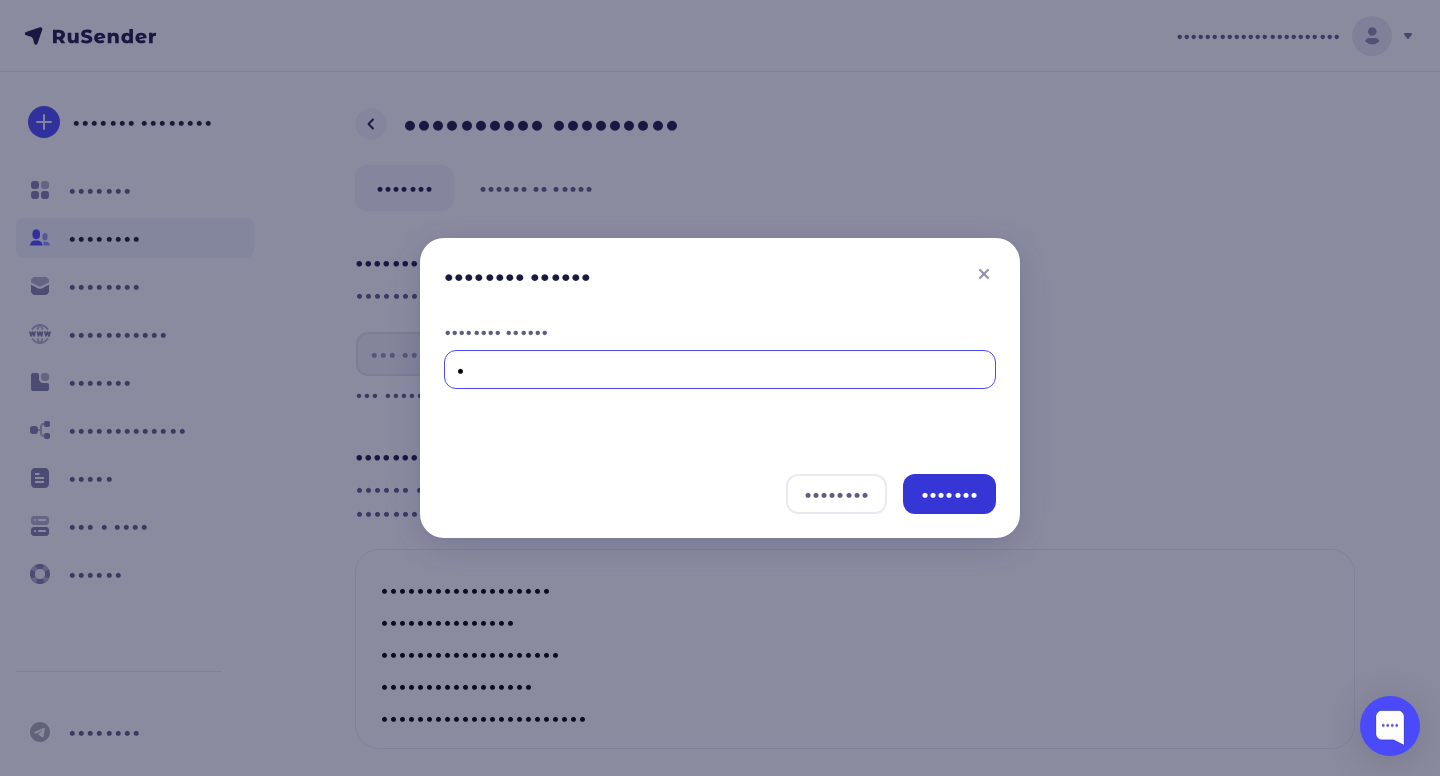 type on "•" 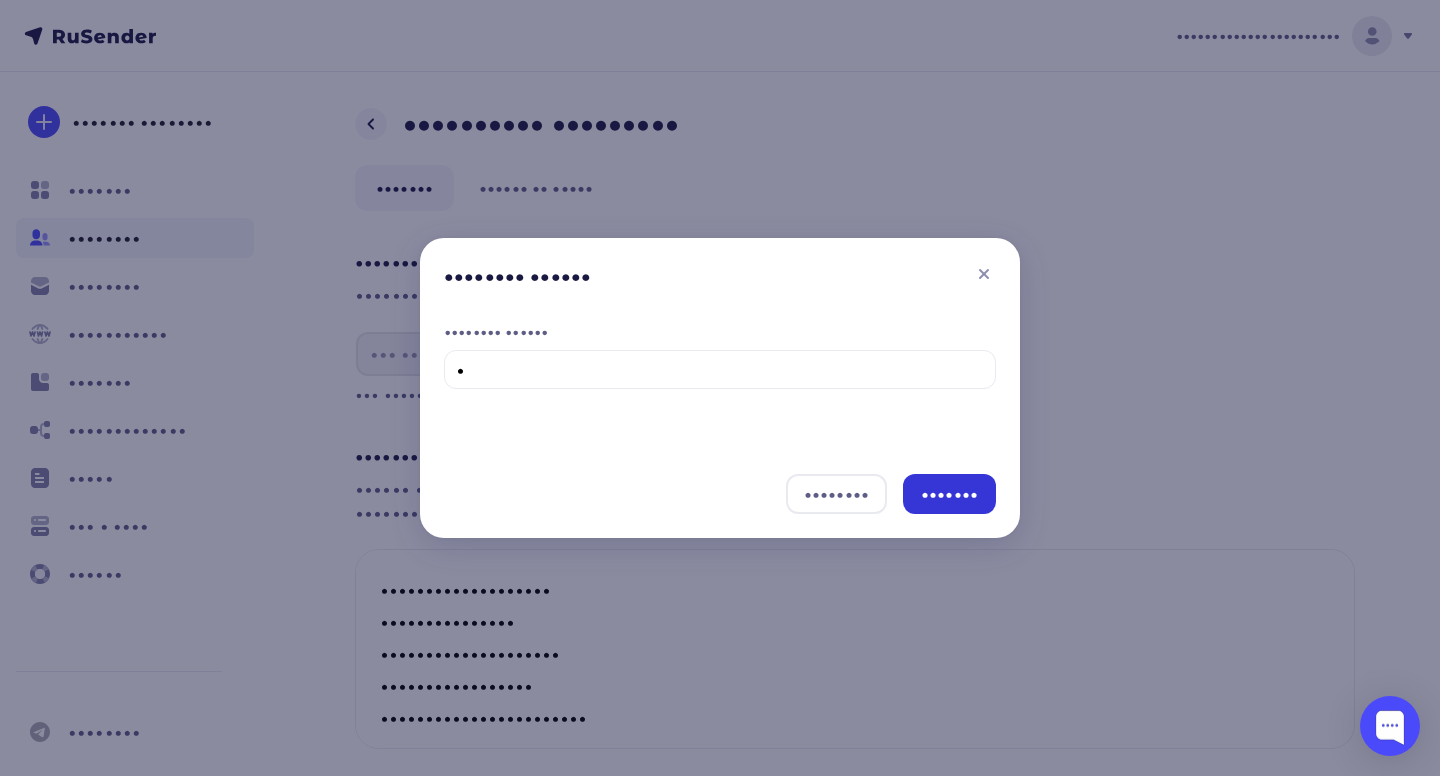 click on "•••••••" at bounding box center [949, 494] 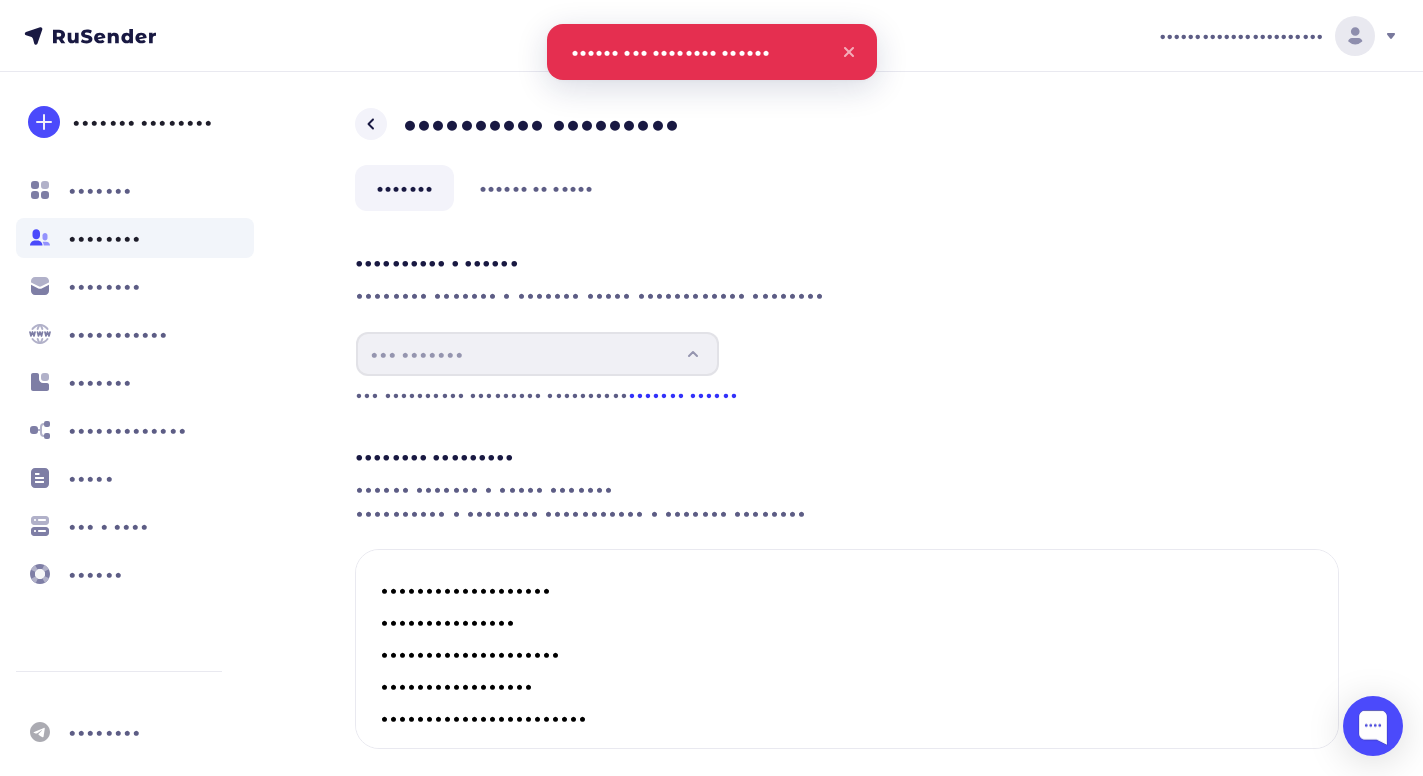click on "••••••• ••••••" at bounding box center [683, 394] 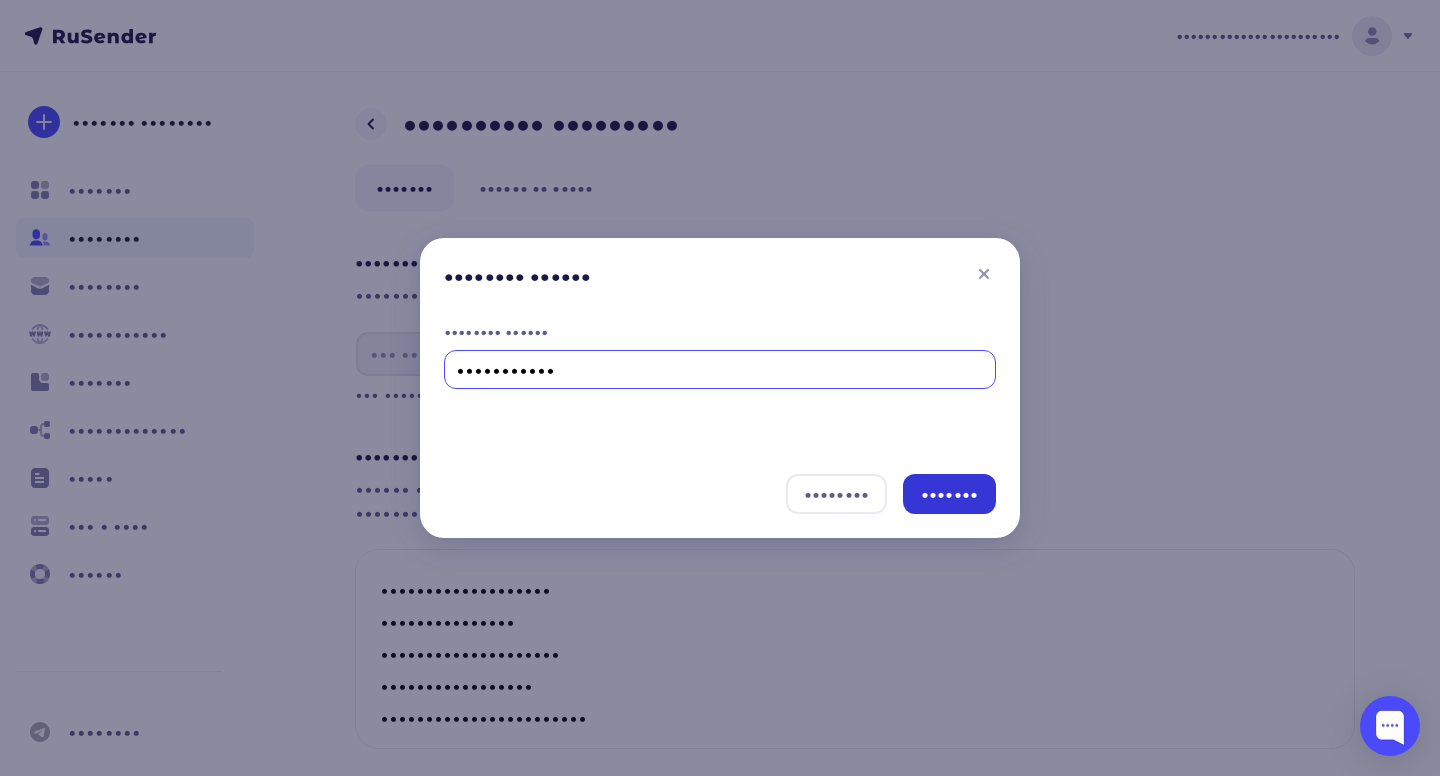 type on "•••••••••••" 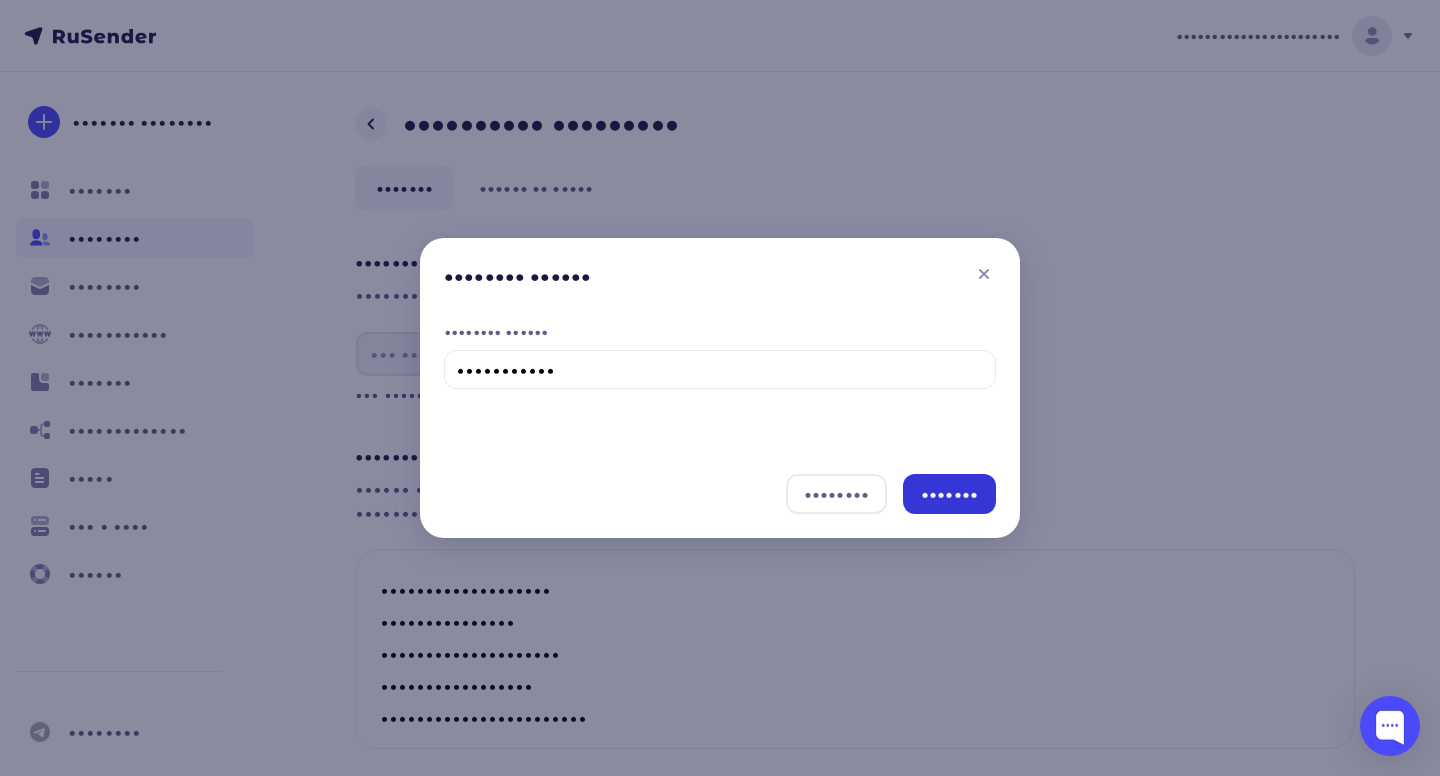 click on "•••••••" at bounding box center [949, 494] 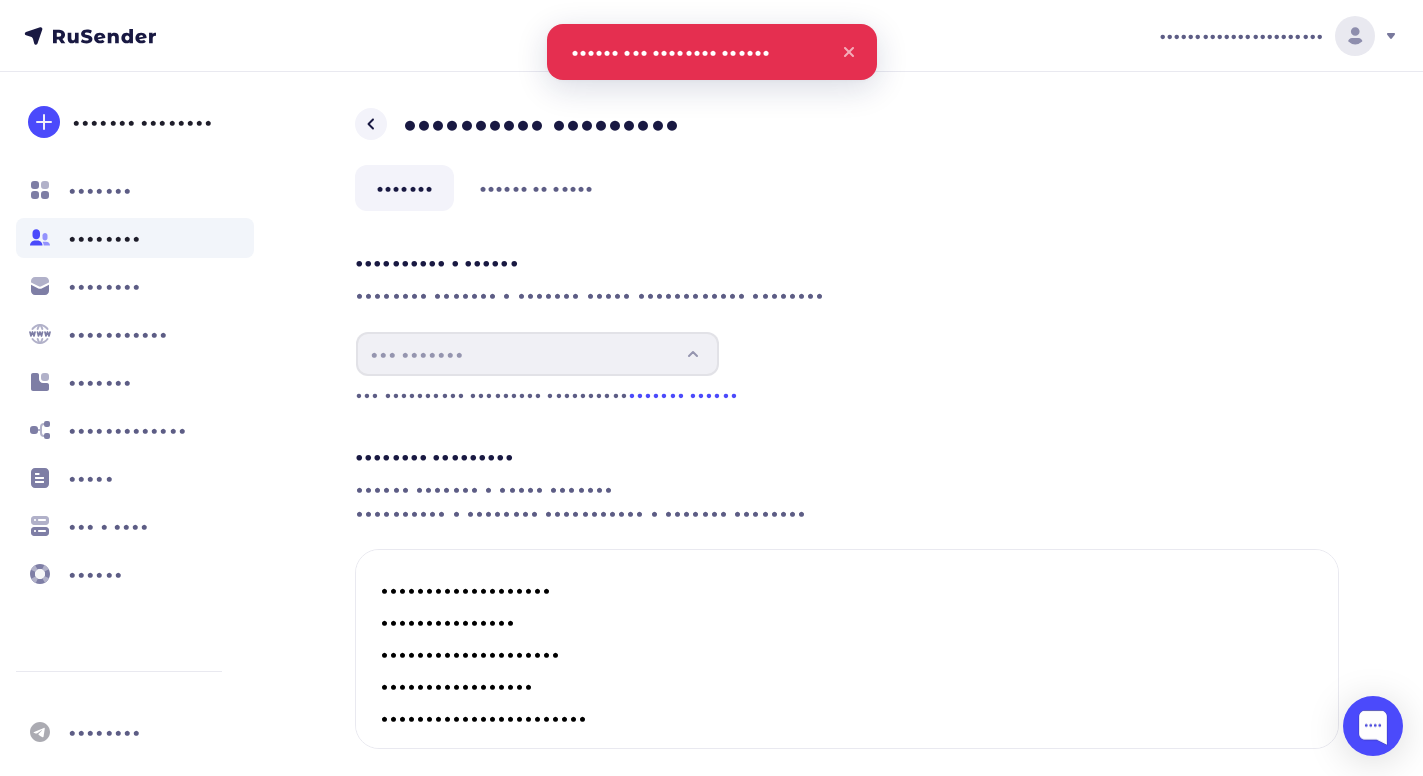 scroll, scrollTop: 132, scrollLeft: 0, axis: vertical 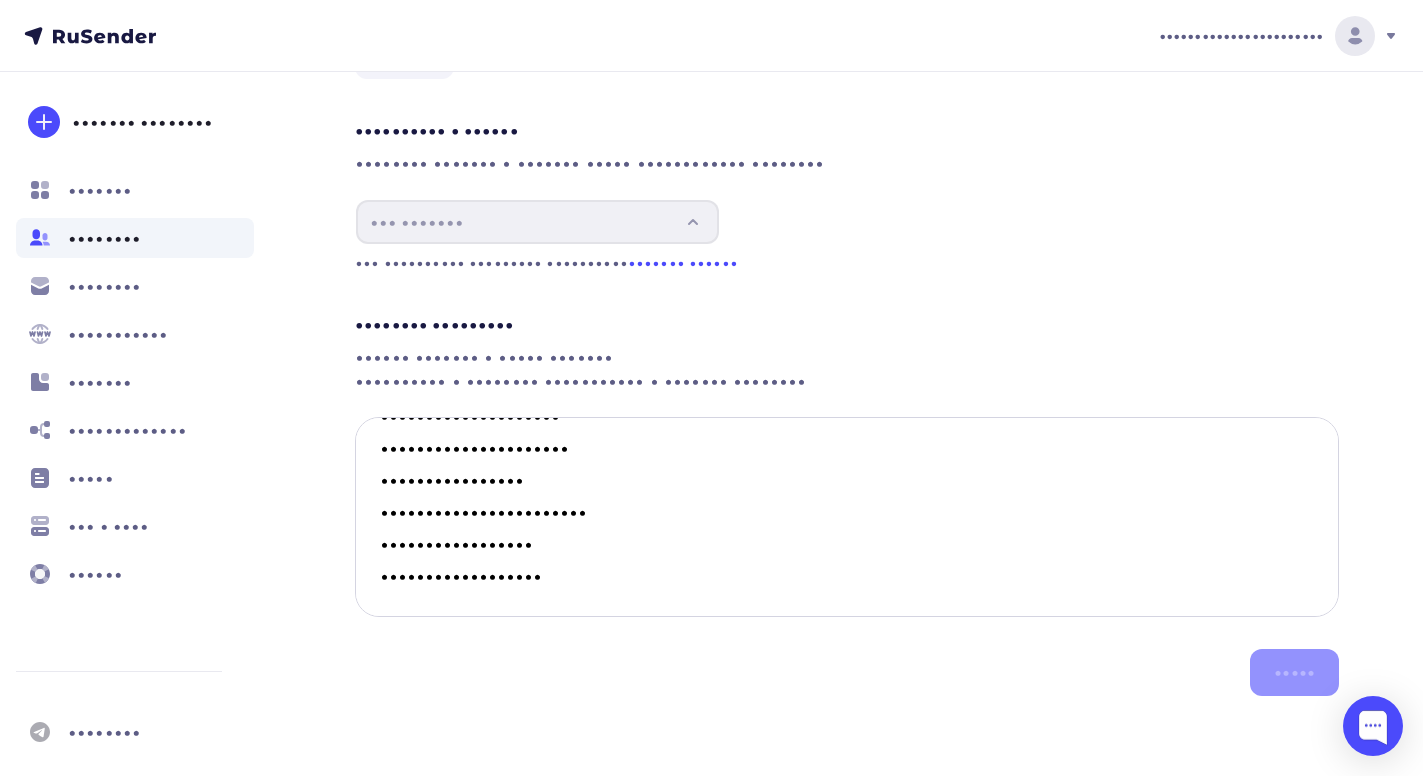 click at bounding box center [847, 517] 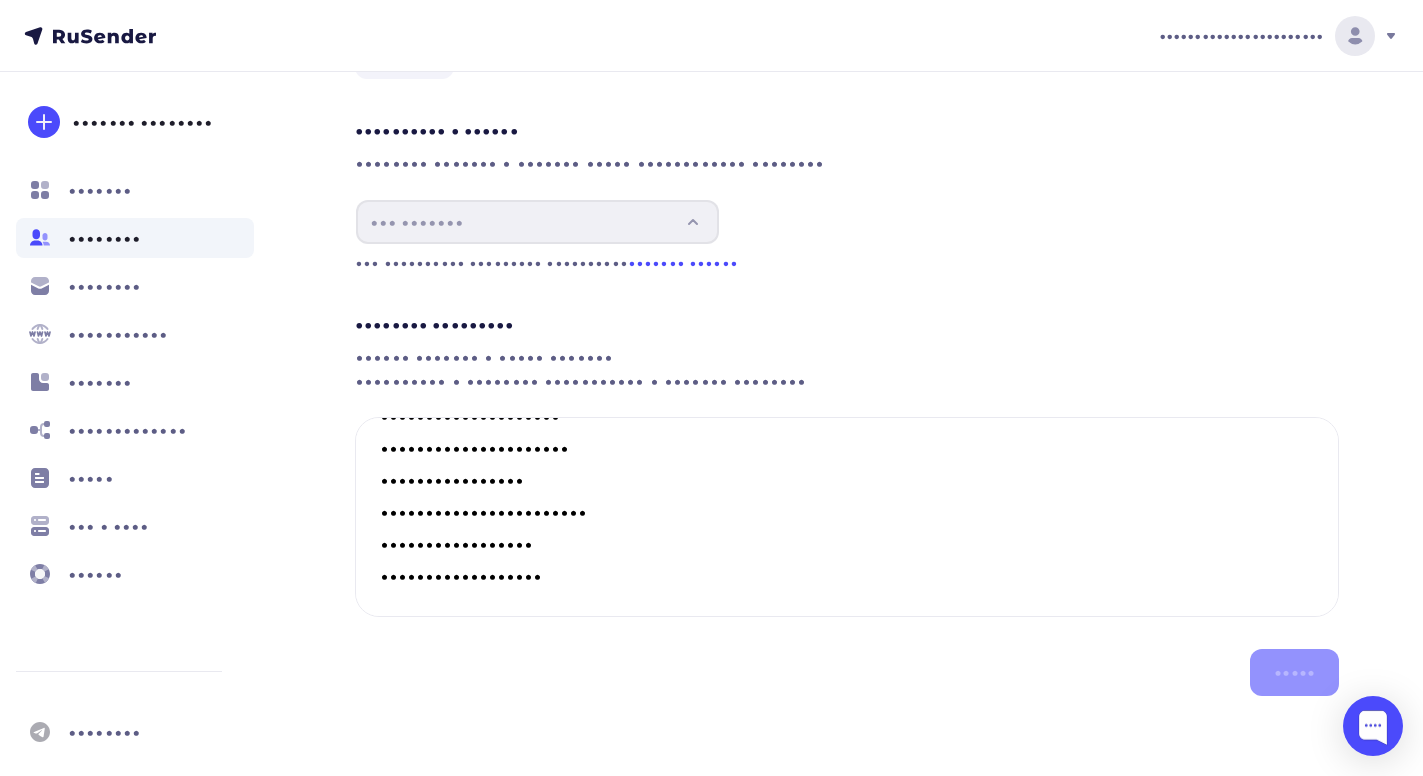 click on "•••••••• •••••••••   •••••• ••••••• • ••••• ••••••• •••••••••• • •••••••• ••••••••••• • ••••••• ••••••••        •••••" at bounding box center (847, 484) 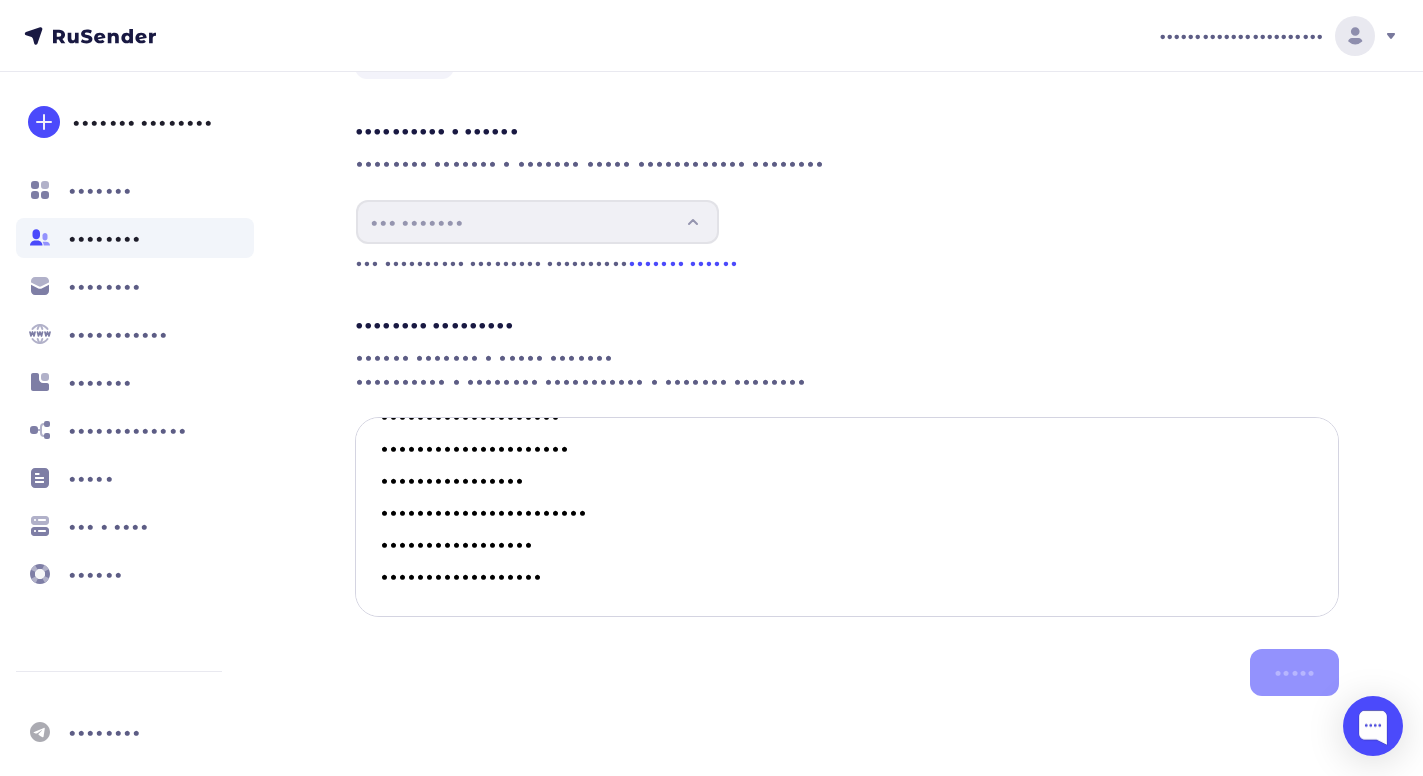 click at bounding box center [847, 517] 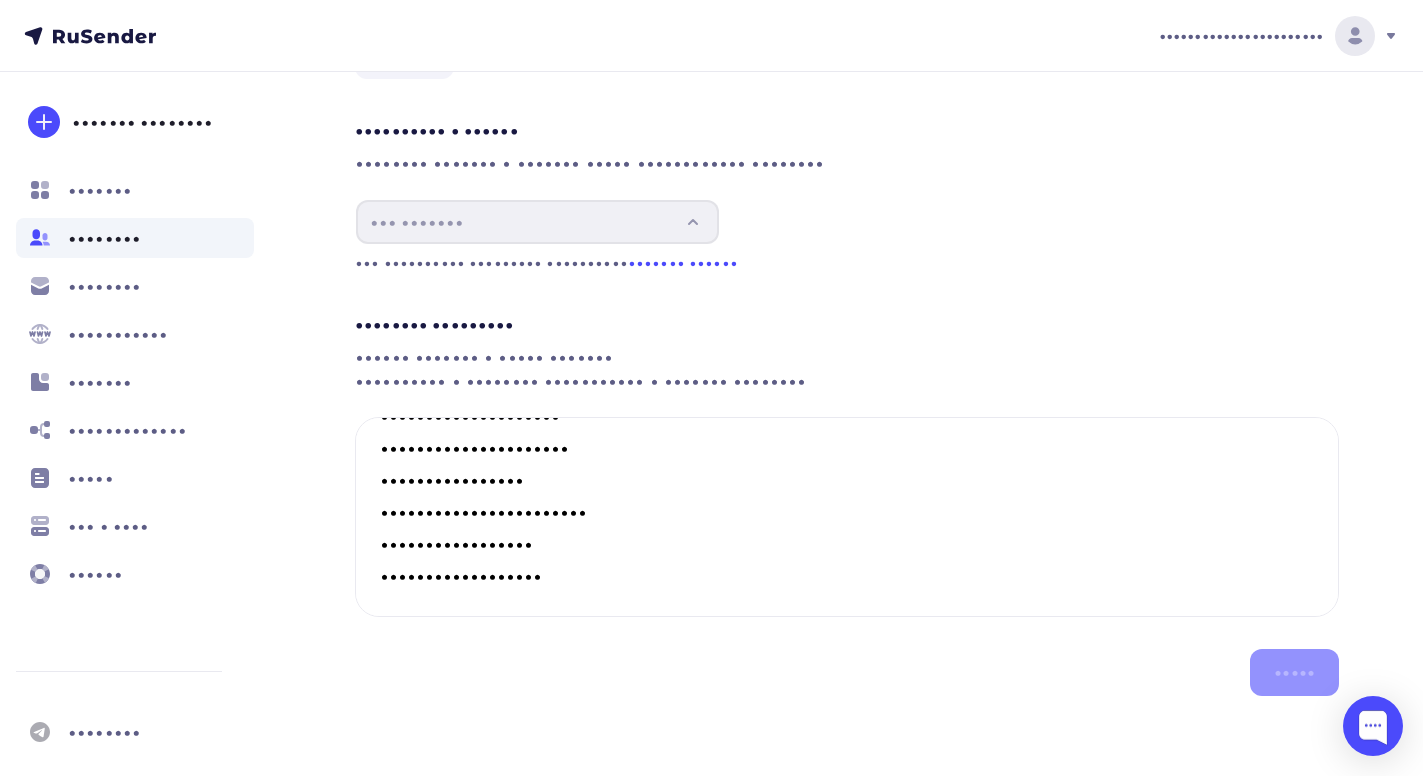 click on "•••••• ••••••• • ••••• ••••••• •••••••••• • •••••••• ••••••••••• • ••••••• ••••••••" at bounding box center [847, 163] 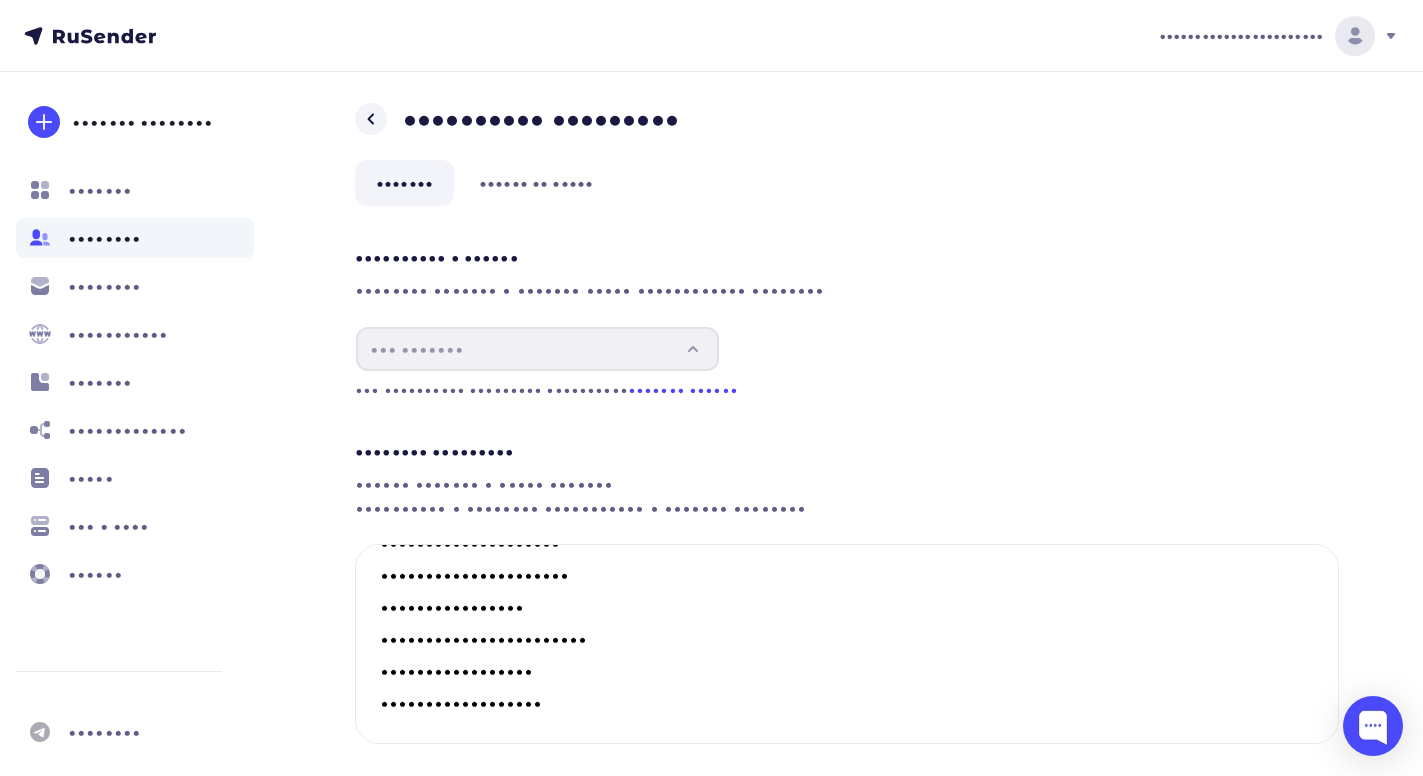 scroll, scrollTop: 0, scrollLeft: 0, axis: both 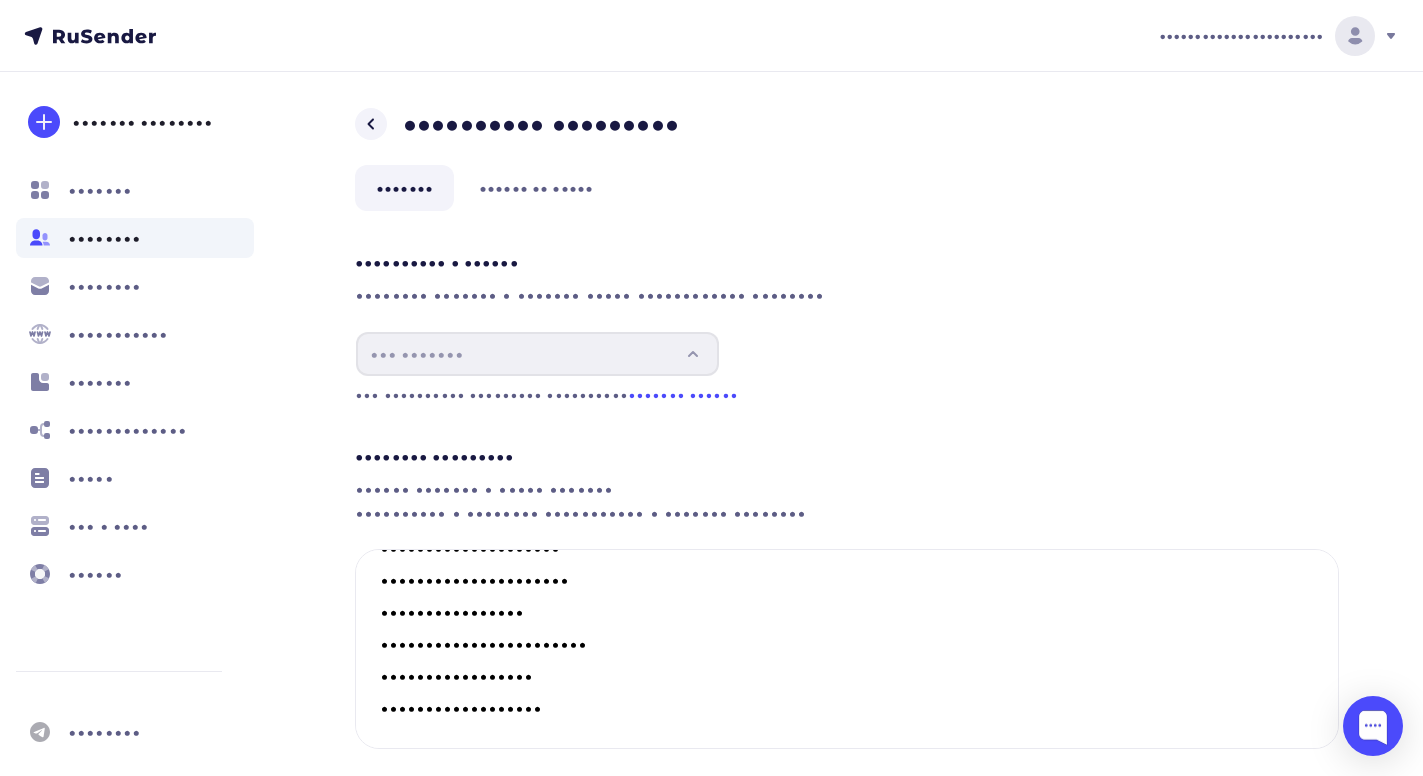 click on "•••••••" at bounding box center (404, 188) 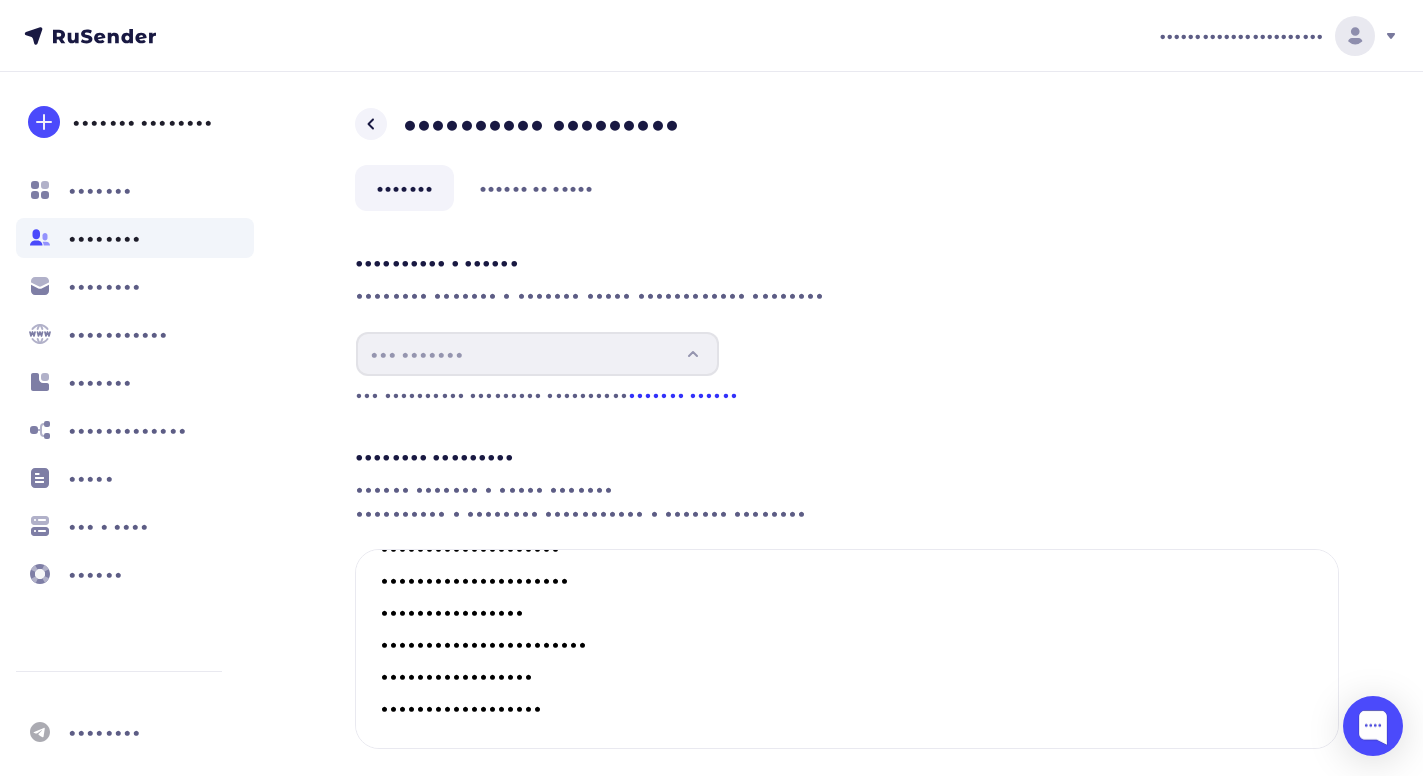 click on "••••••• ••••••" at bounding box center (683, 394) 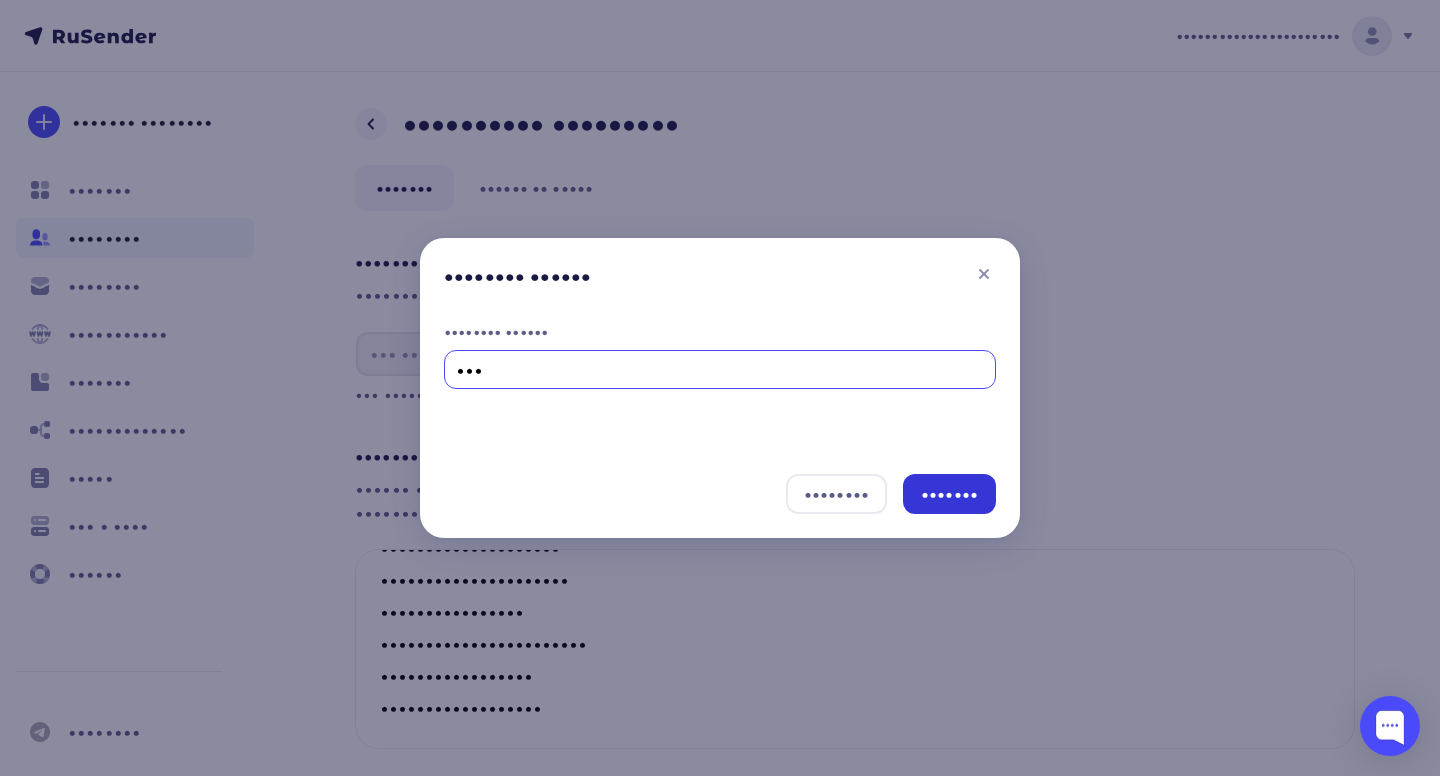type on "•••" 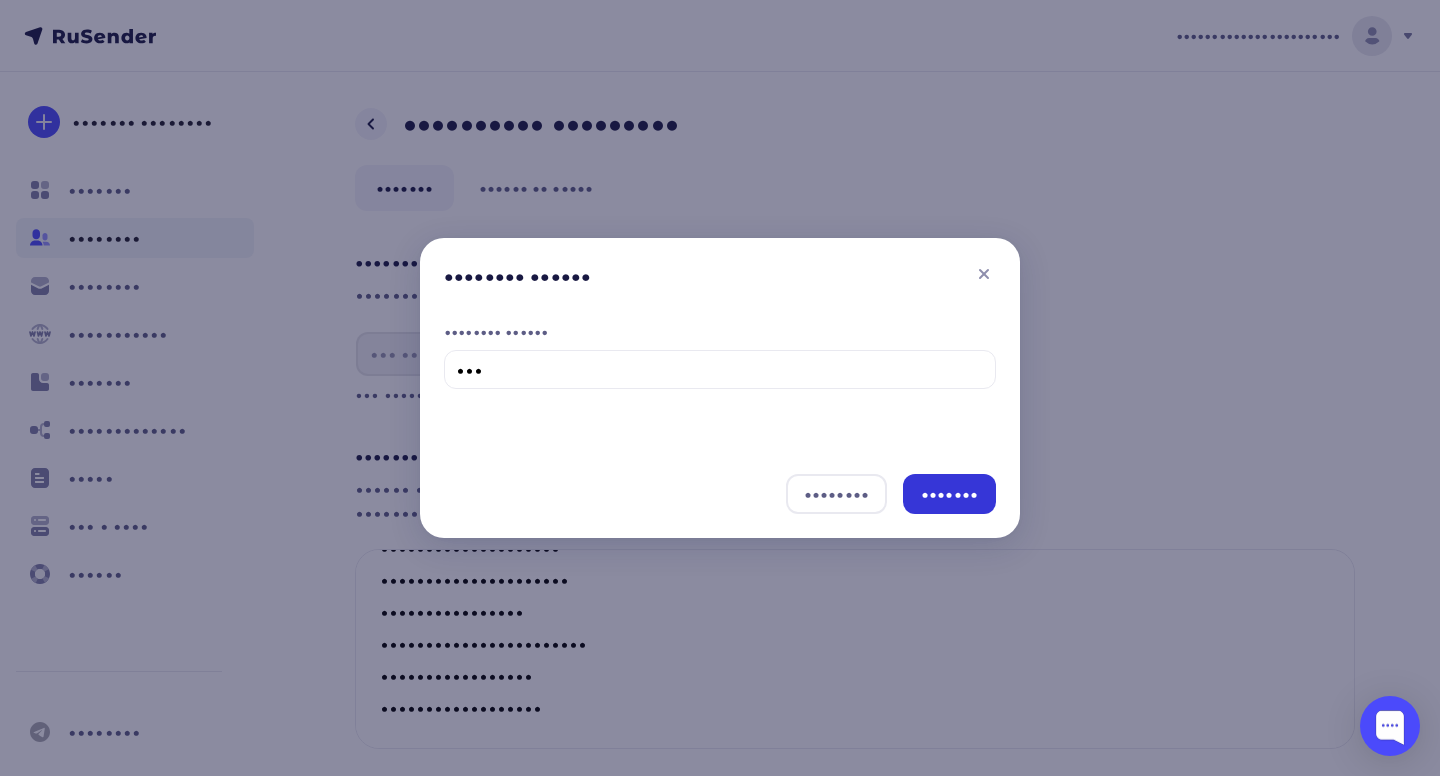 click on "•••••••" at bounding box center (949, 494) 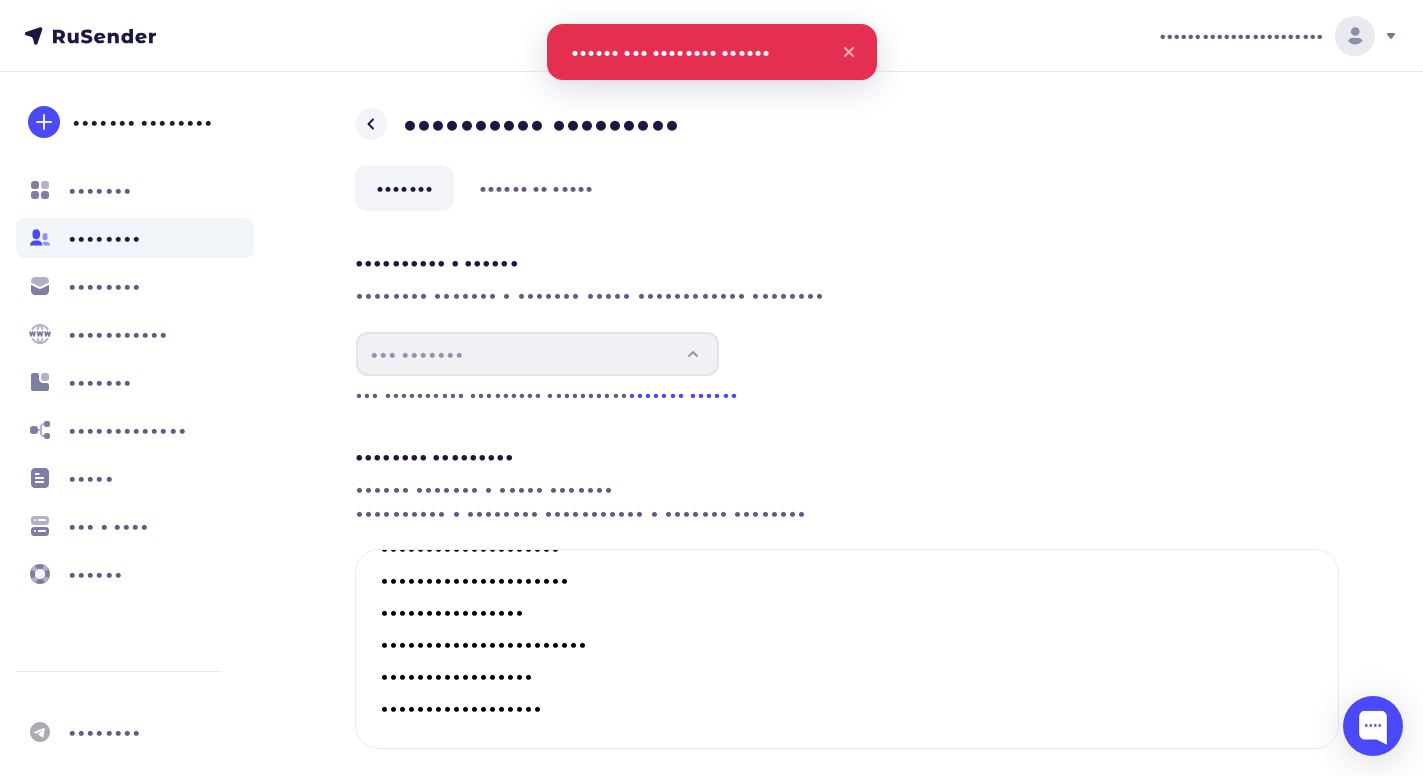 click on "••••••••" at bounding box center [135, 238] 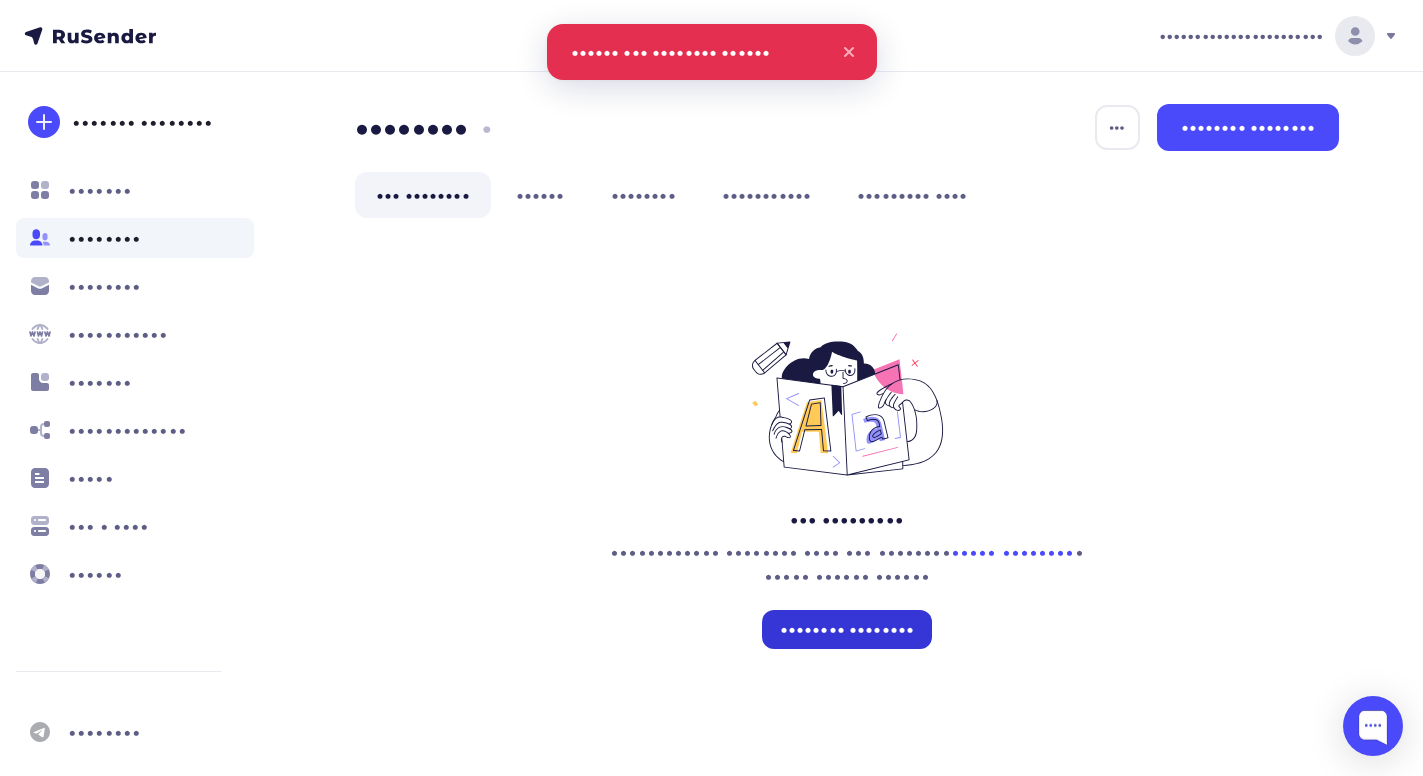 click on "•••••••• ••••••••" at bounding box center (847, 629) 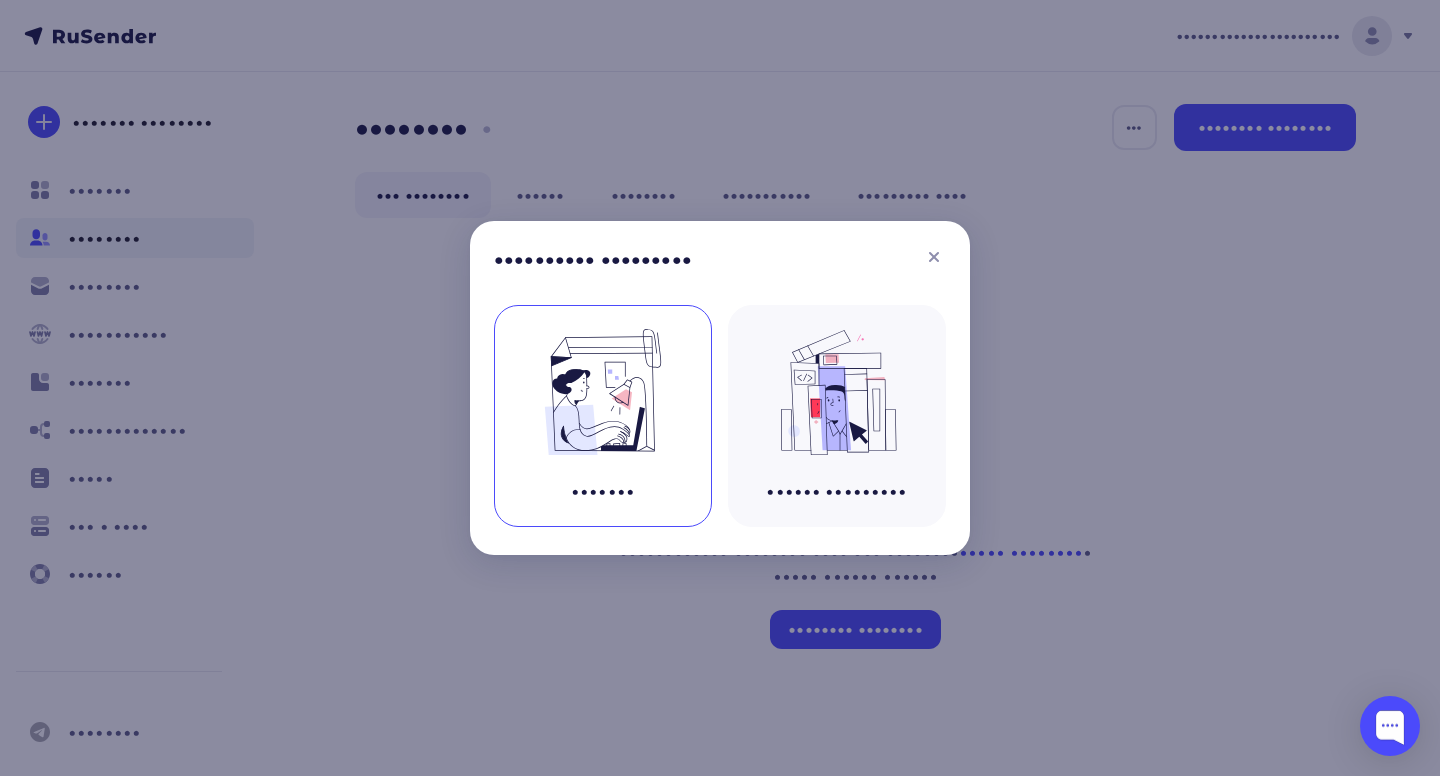 click on "•••••••" at bounding box center (603, 416) 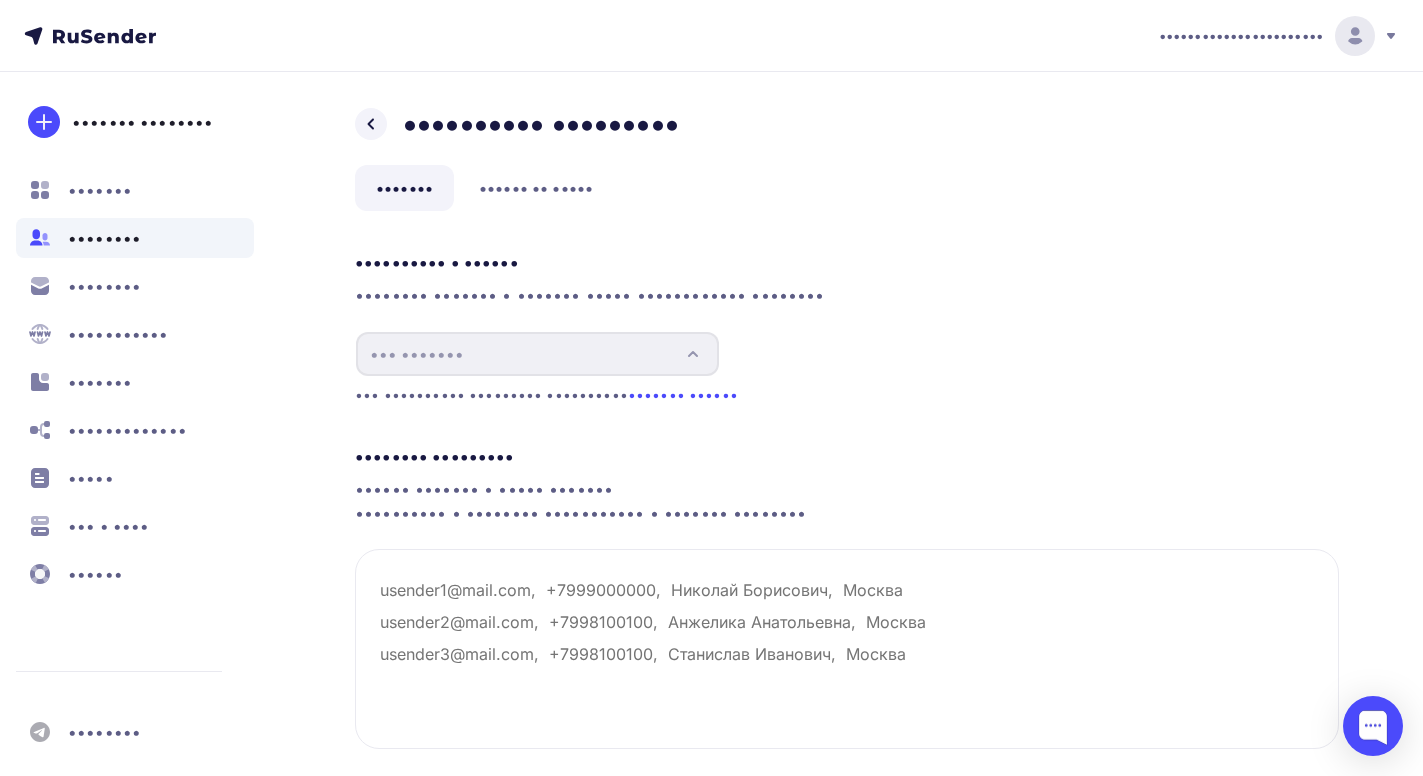 scroll, scrollTop: 132, scrollLeft: 0, axis: vertical 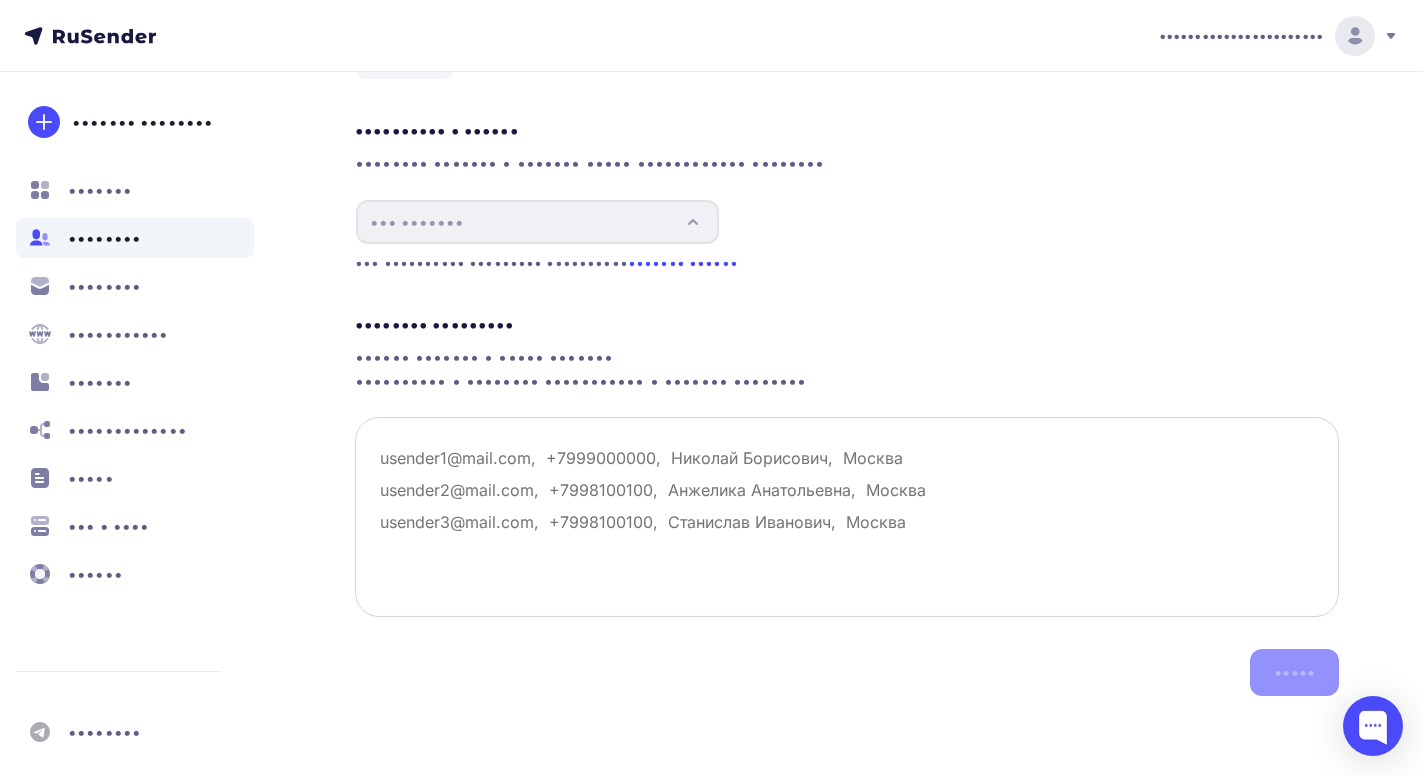 click at bounding box center (847, 517) 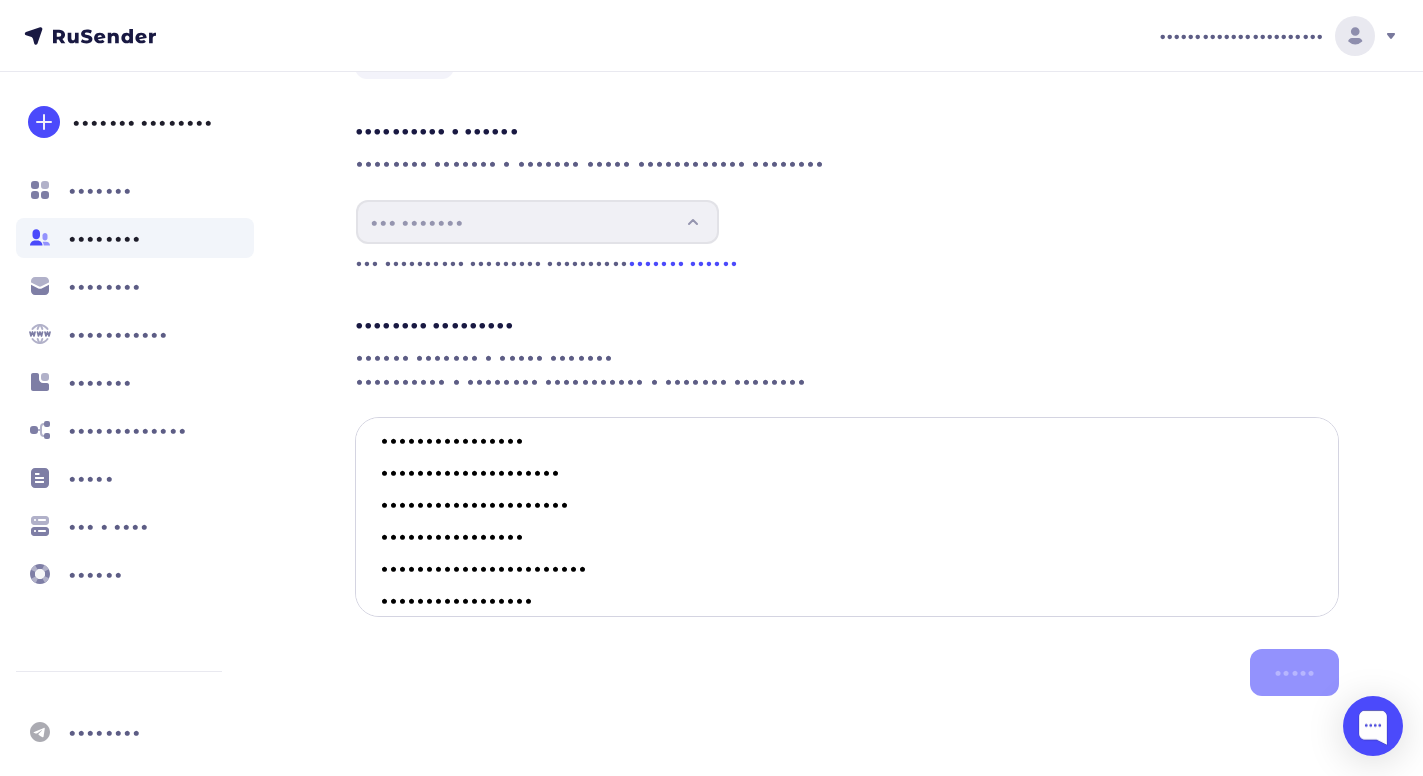 scroll, scrollTop: 3019, scrollLeft: 0, axis: vertical 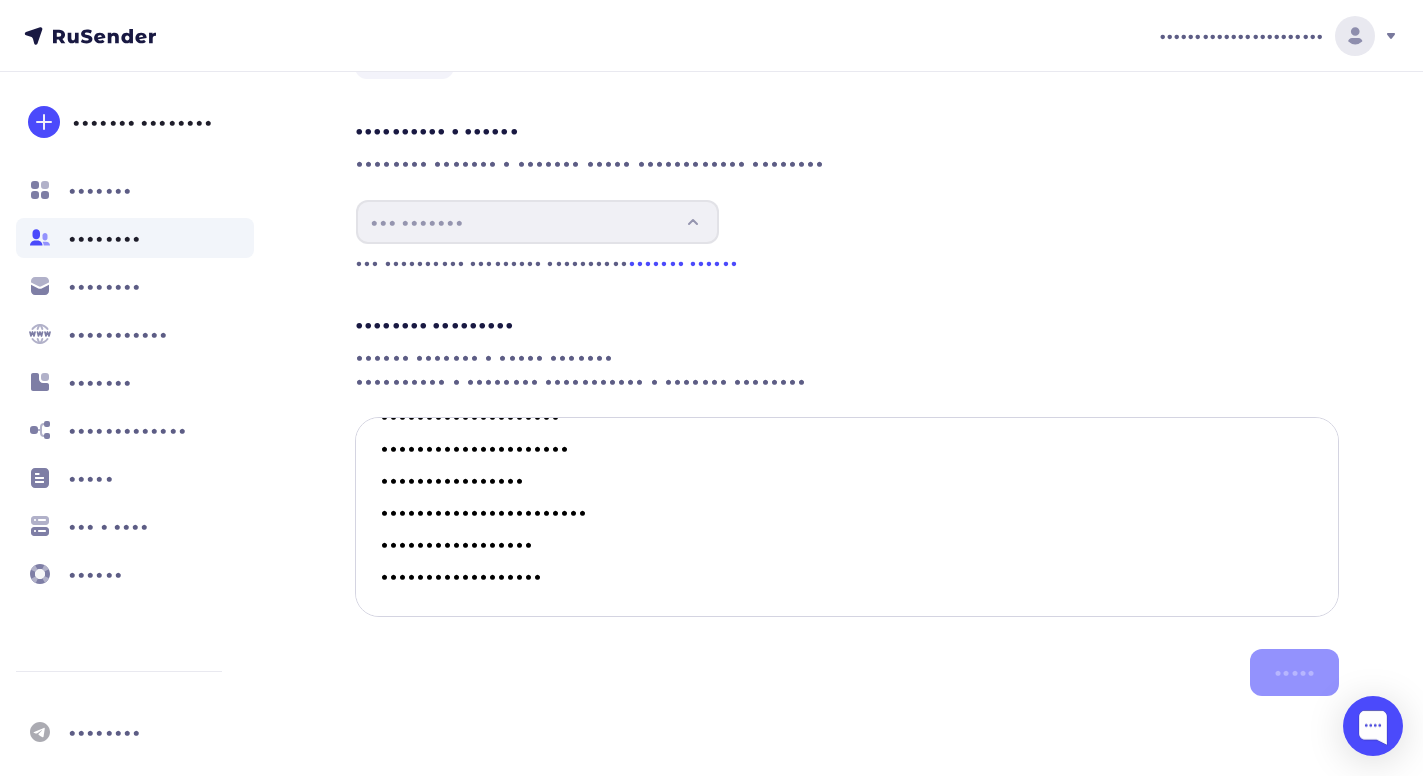 click at bounding box center [847, 517] 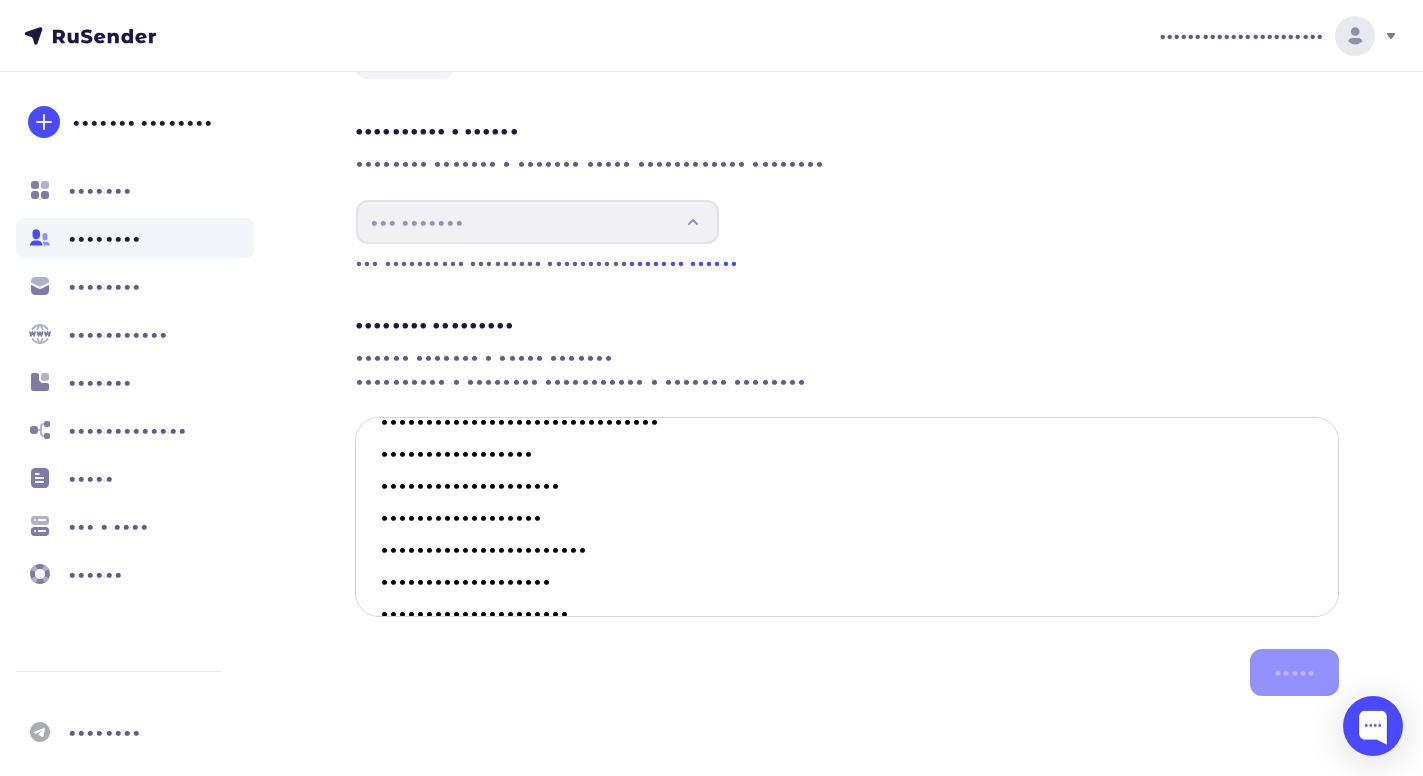 scroll, scrollTop: 2276, scrollLeft: 0, axis: vertical 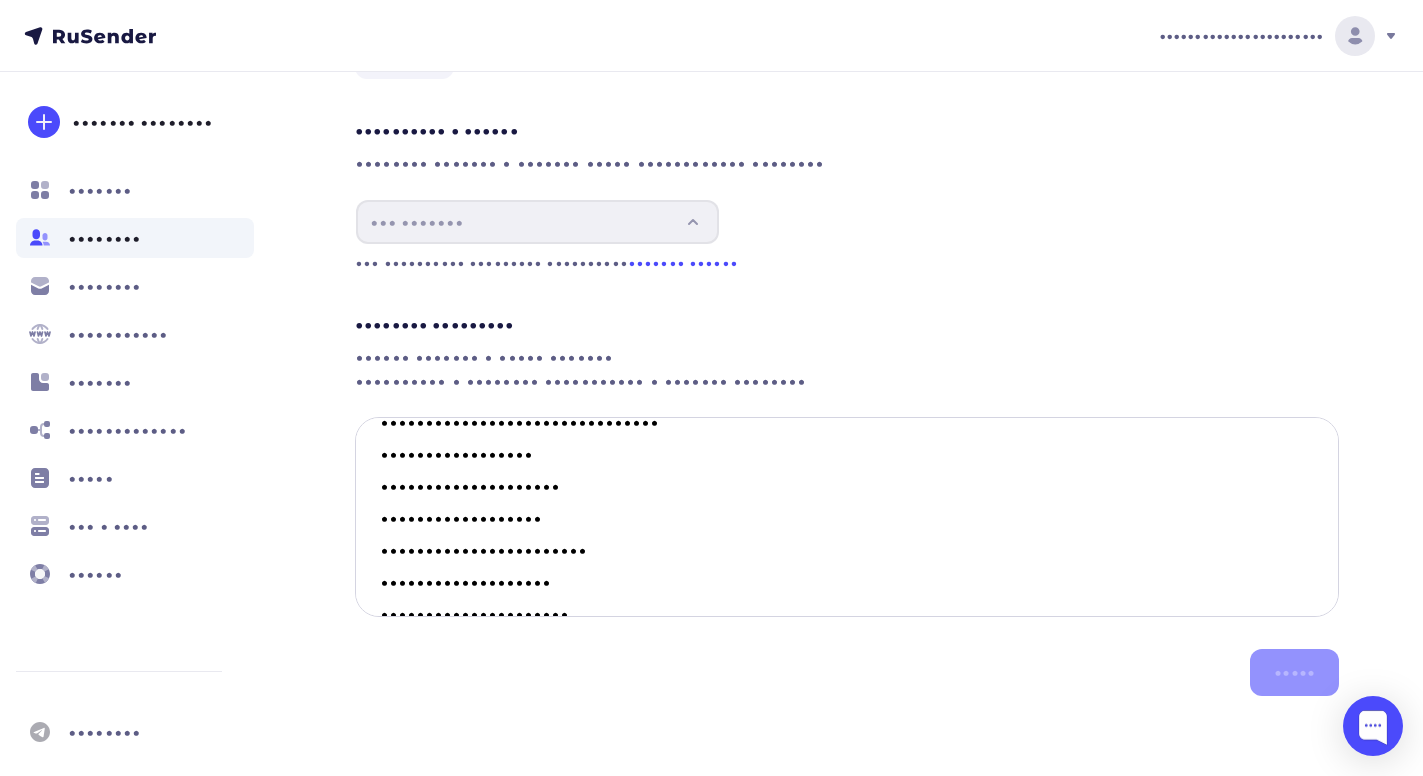 click at bounding box center [847, 517] 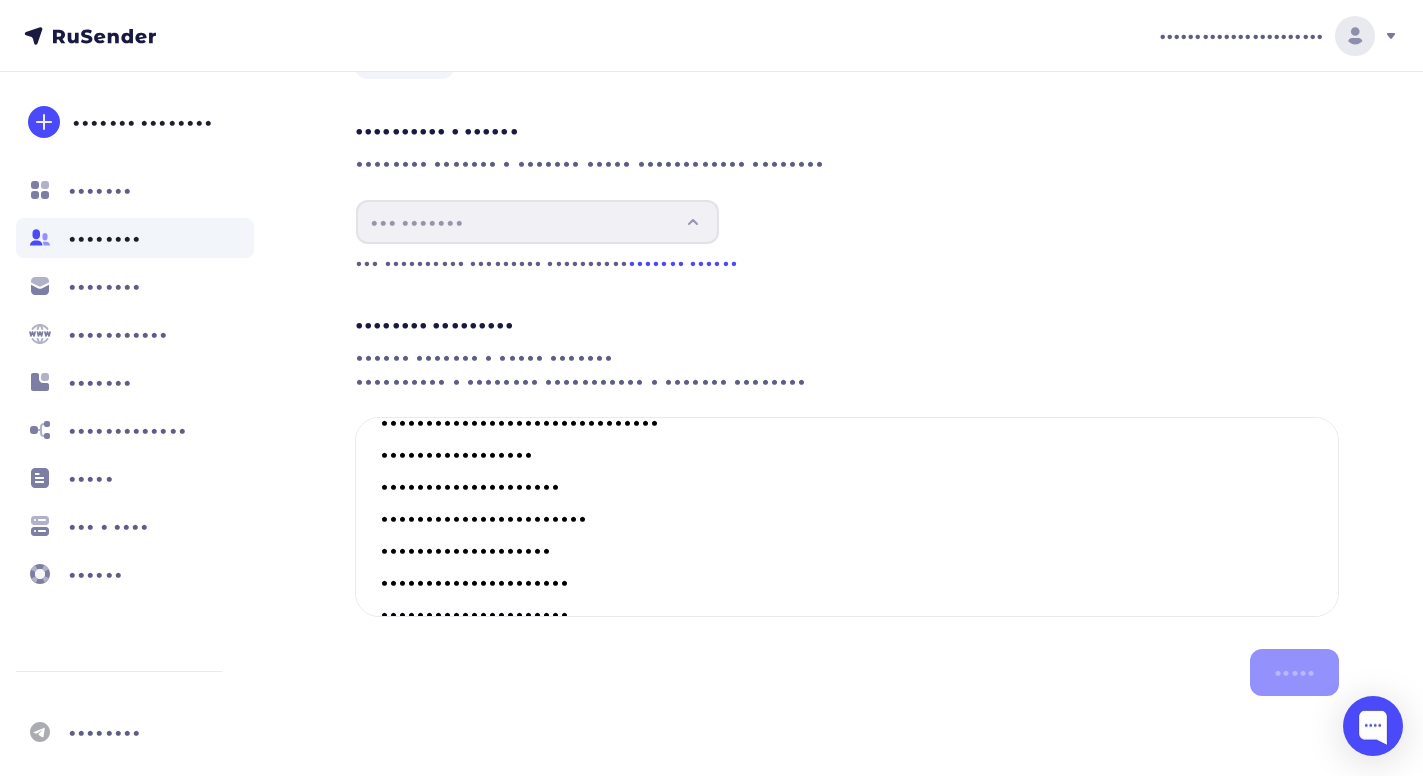 click on "•••••••• •••••••••   •••••• ••••••• • ••••• ••••••• •••••••••• • •••••••• ••••••••••• • ••••••• ••••••••        •••••" at bounding box center (847, 484) 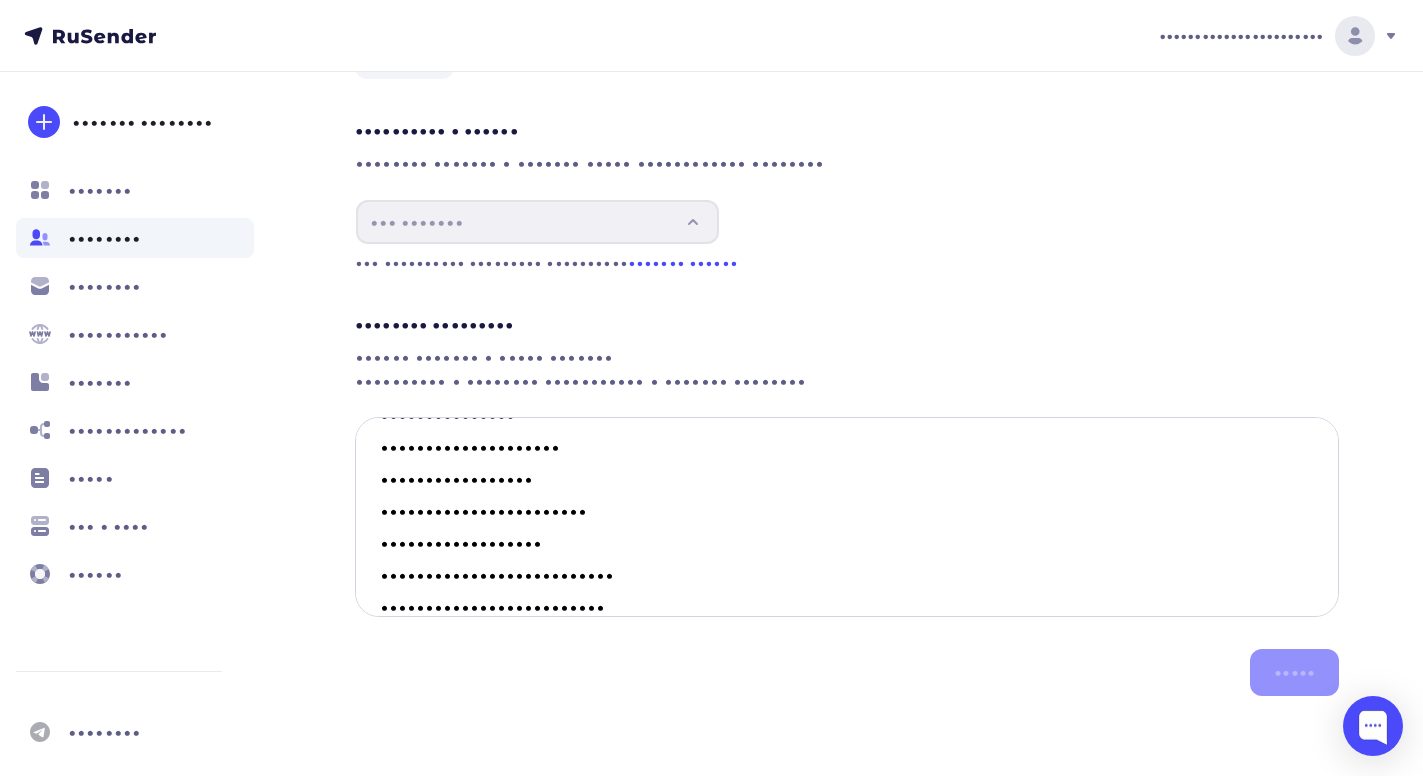 scroll, scrollTop: 69, scrollLeft: 0, axis: vertical 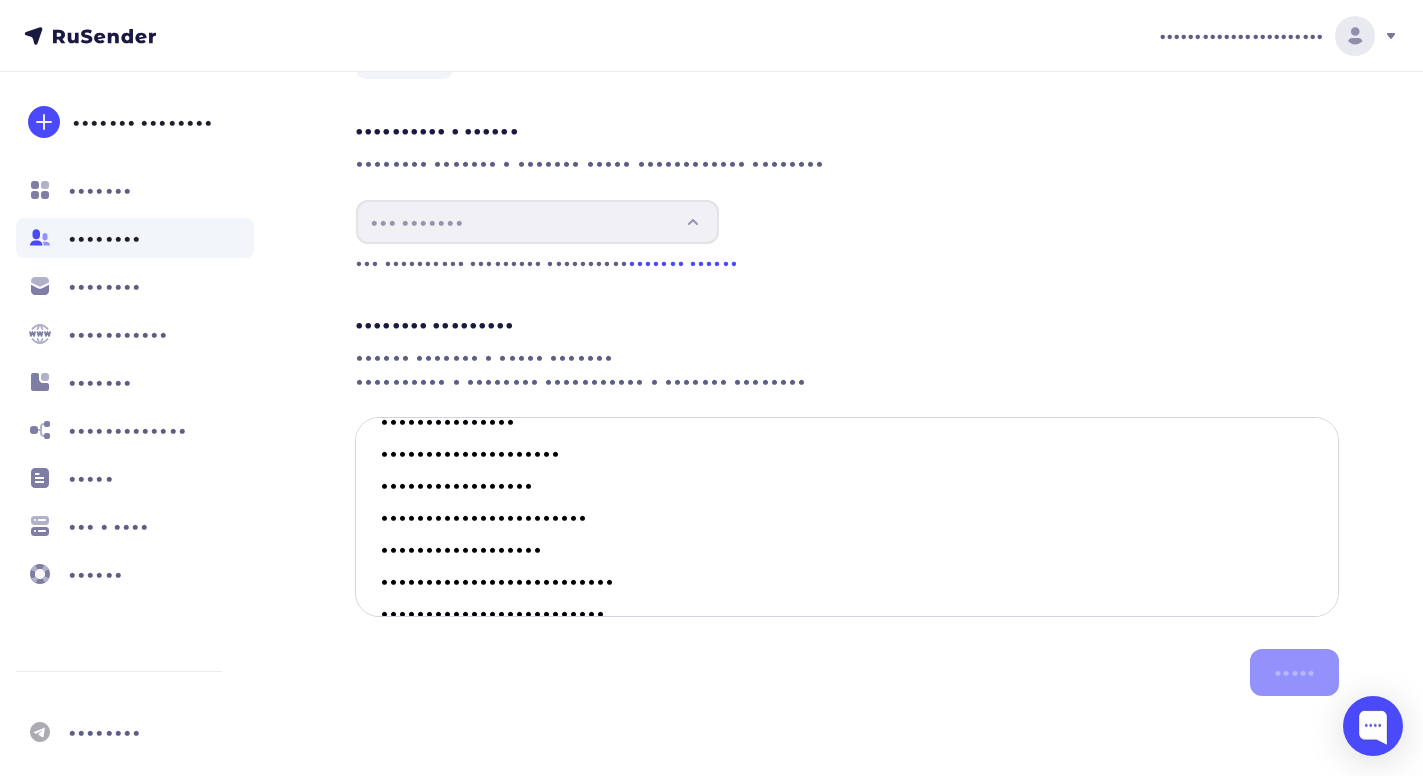 click at bounding box center (847, 517) 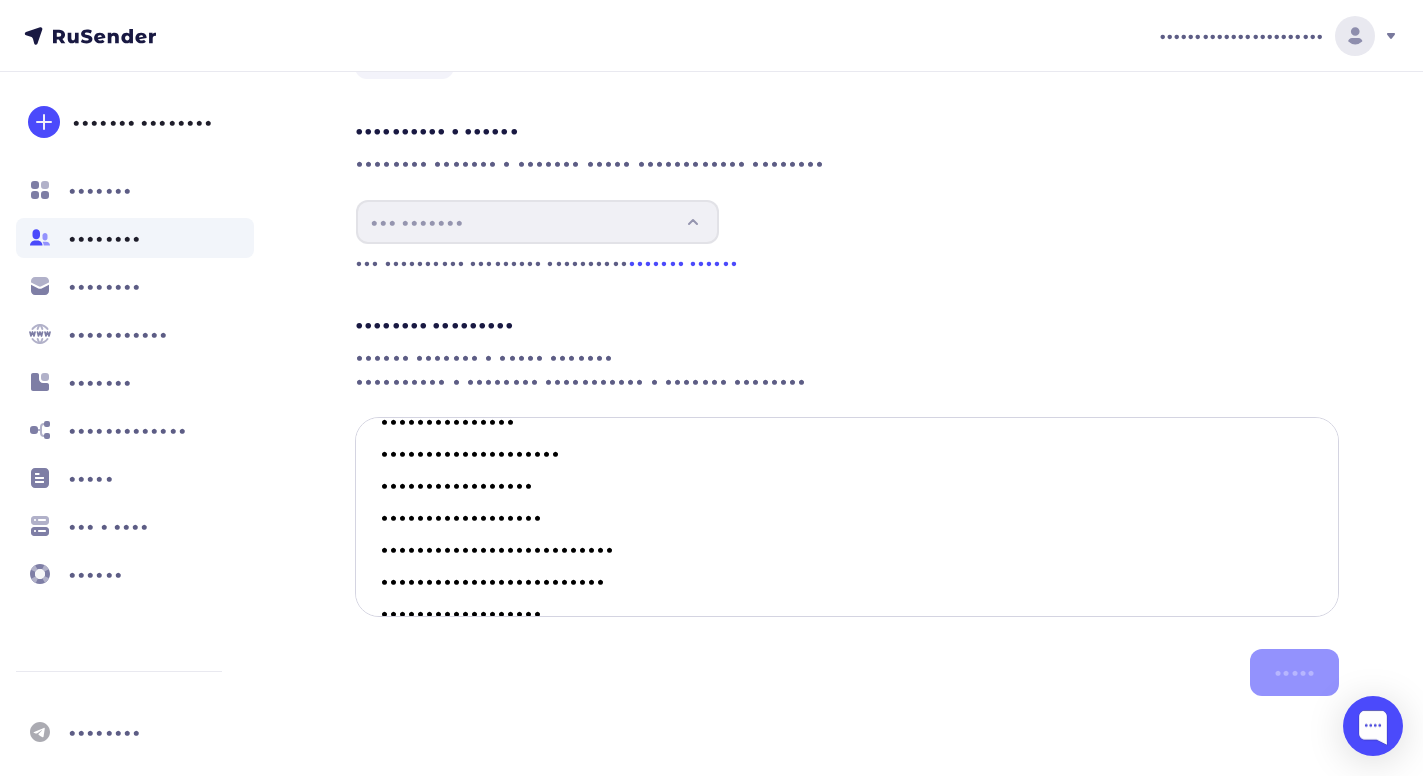 click at bounding box center (847, 517) 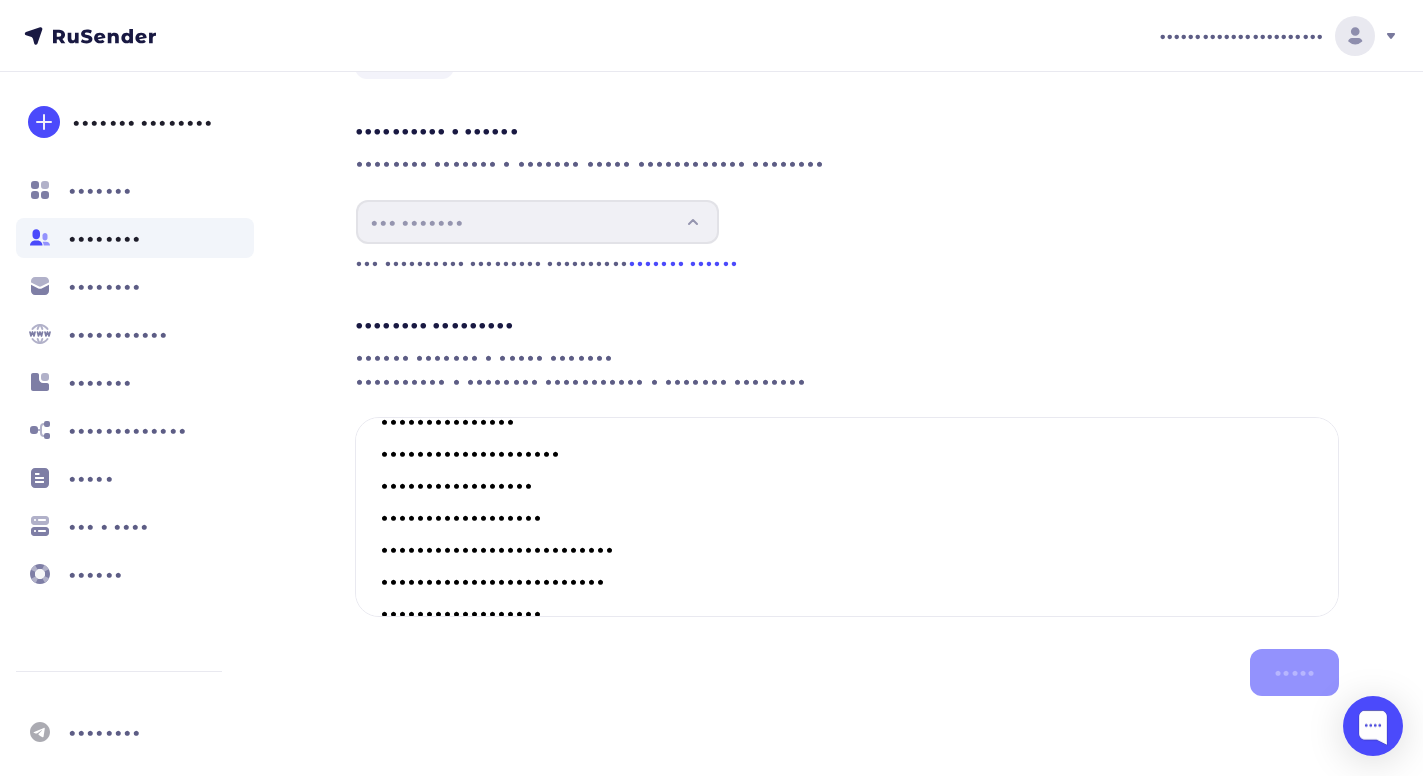 click on "•••••••• •••••••••   •••••• ••••••• • ••••• ••••••• •••••••••• • •••••••• ••••••••••• • ••••••• ••••••••        •••••" at bounding box center [847, 484] 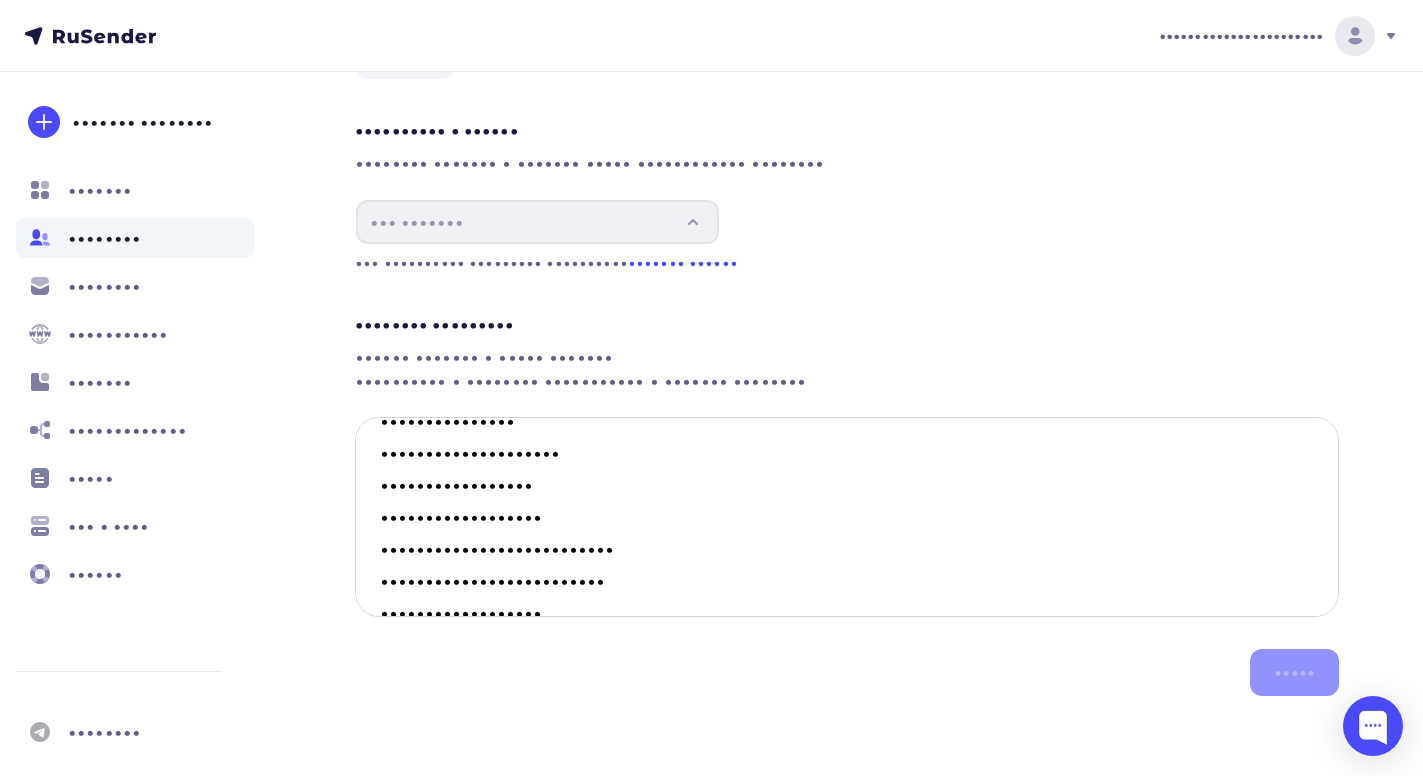 scroll, scrollTop: 0, scrollLeft: 0, axis: both 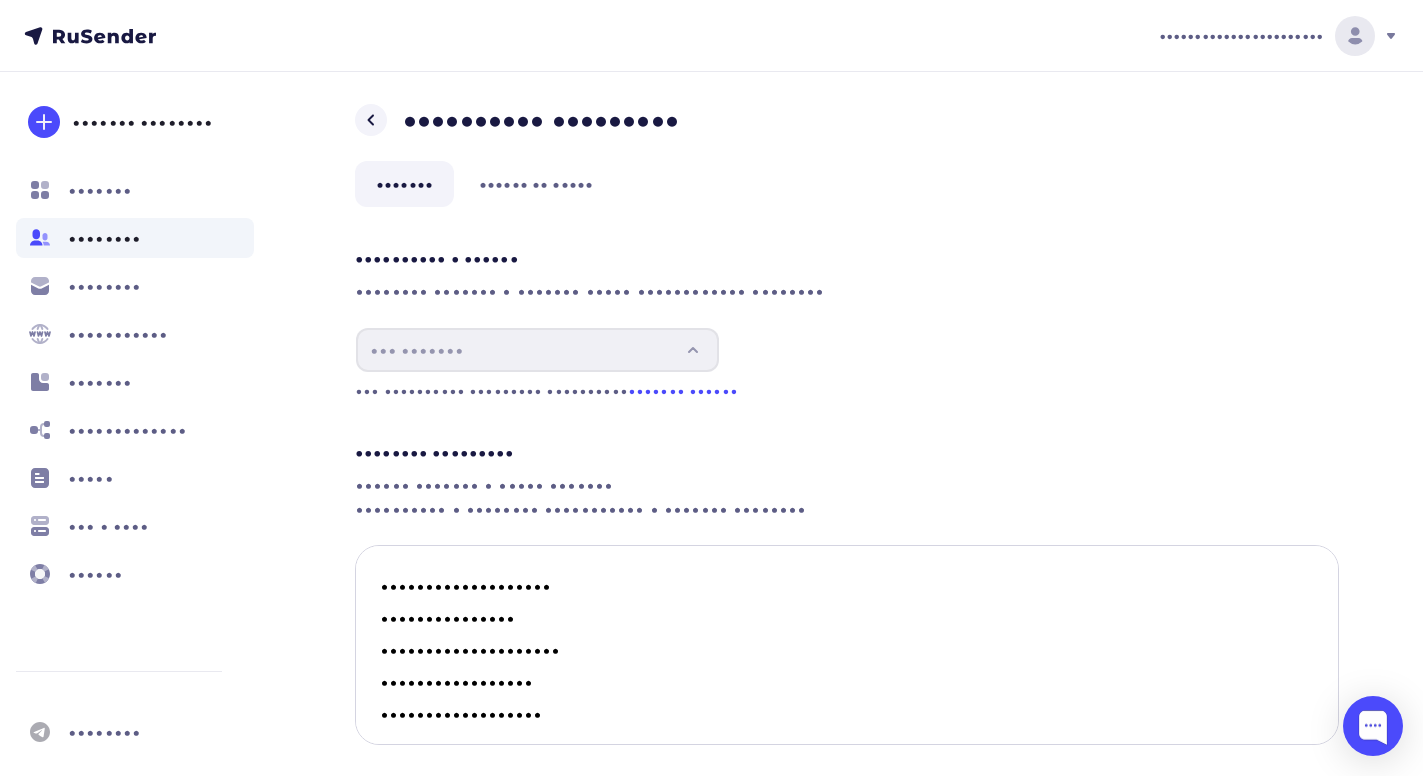 click at bounding box center (847, 645) 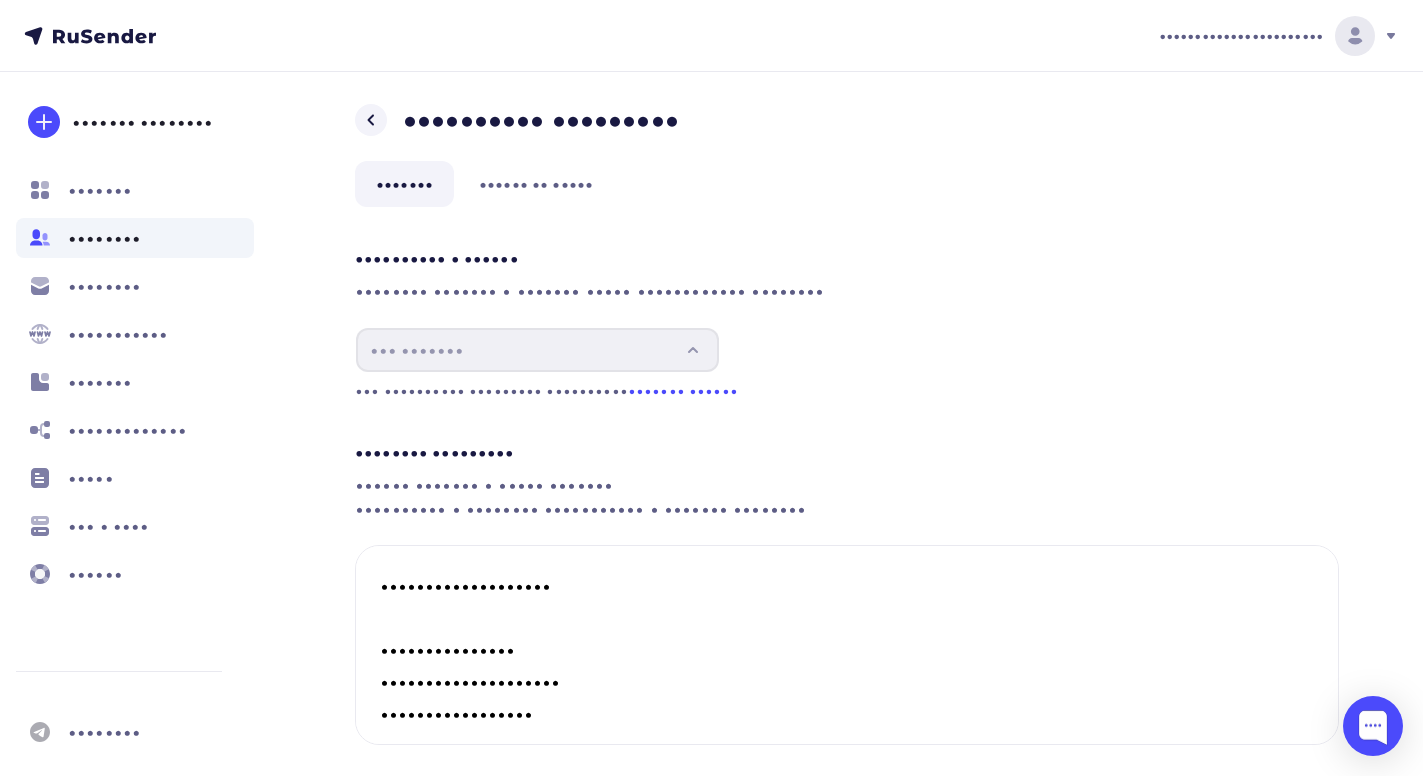 click on "•••••••••• • ••••••
•••••••• ••••••• • ••••••• ••••• •••••••••••• ••••••••
••• •••••••
••••••• ••••••
••• •••••••••• ••••••••• ••••••••••  ••••••• ••••••" at bounding box center [847, 320] 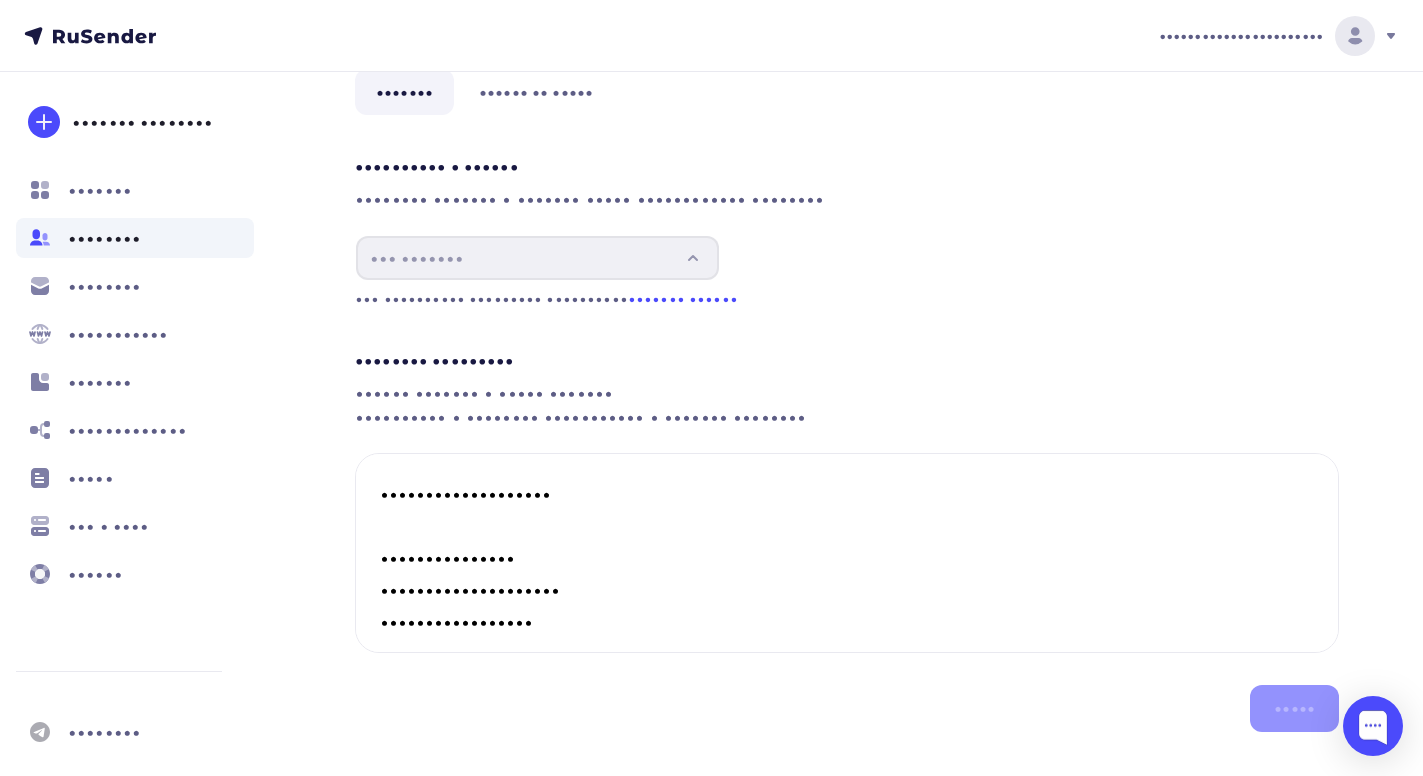 scroll, scrollTop: 108, scrollLeft: 0, axis: vertical 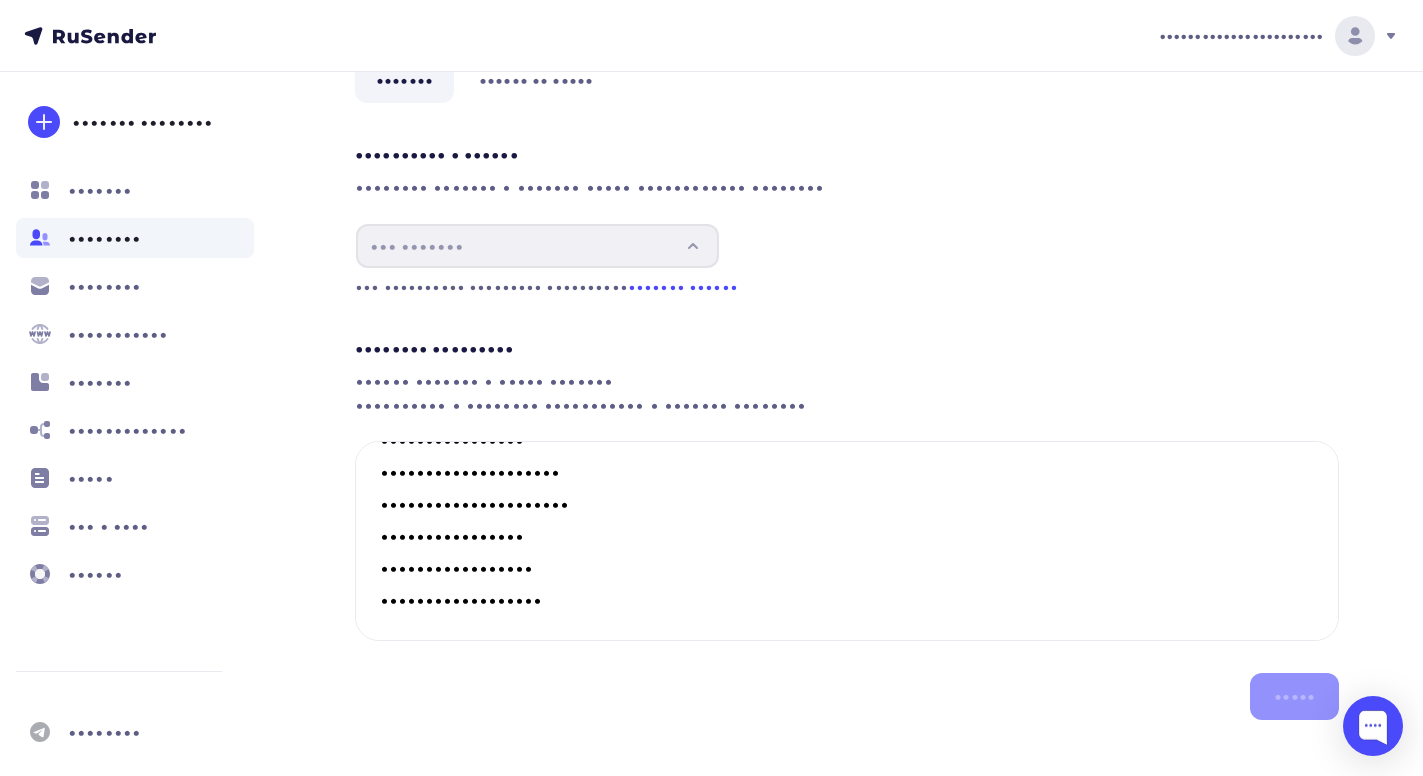 drag, startPoint x: 379, startPoint y: 542, endPoint x: 648, endPoint y: 745, distance: 337.0015 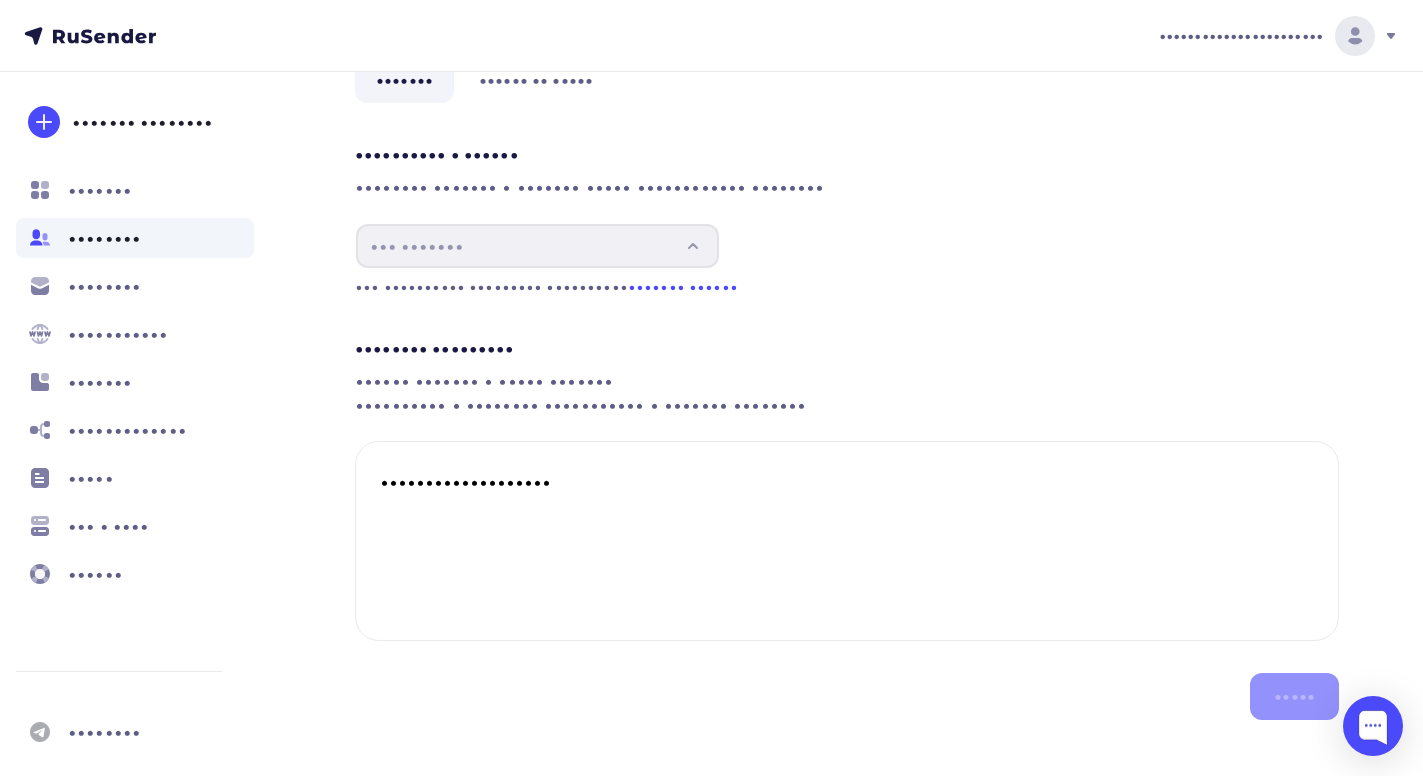 scroll, scrollTop: 0, scrollLeft: 0, axis: both 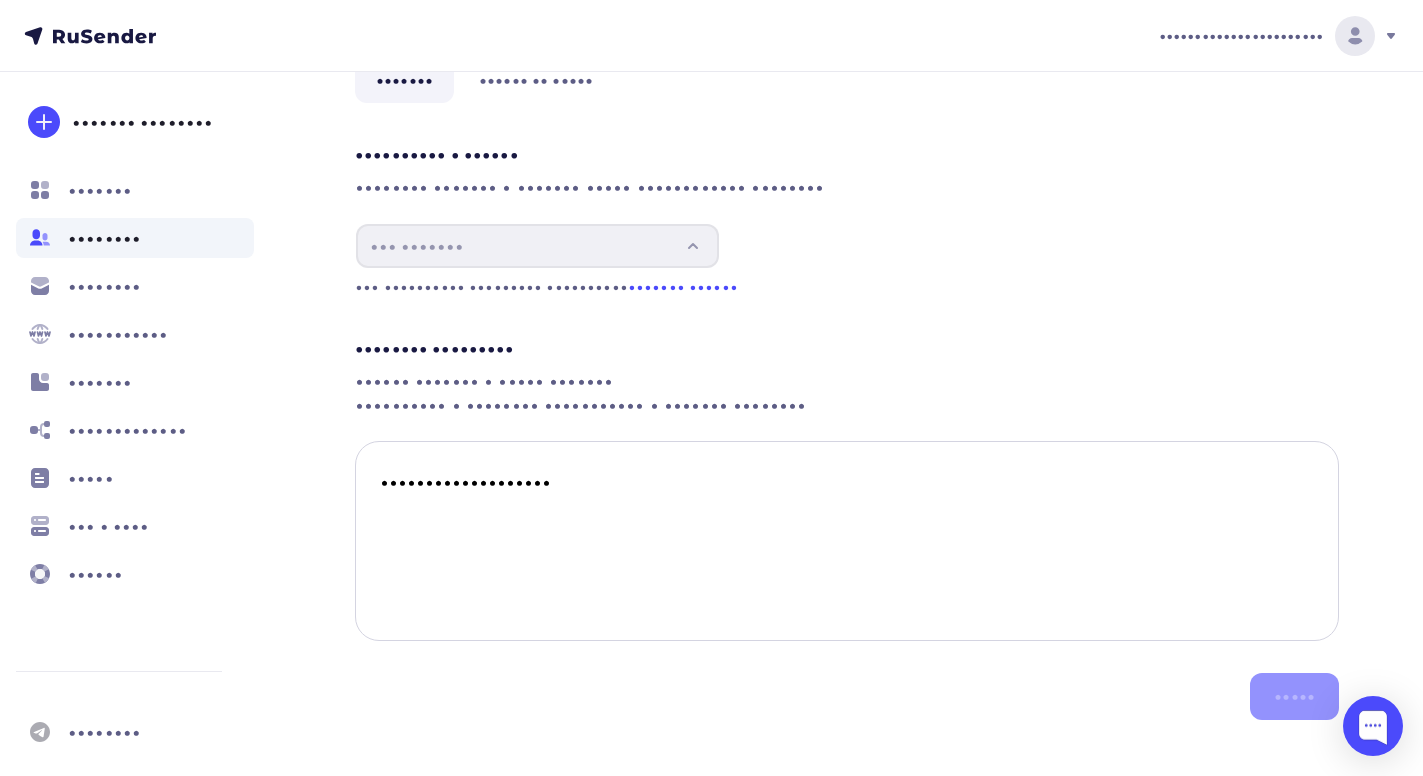 click on "•••••••••••••••••••" at bounding box center (847, 541) 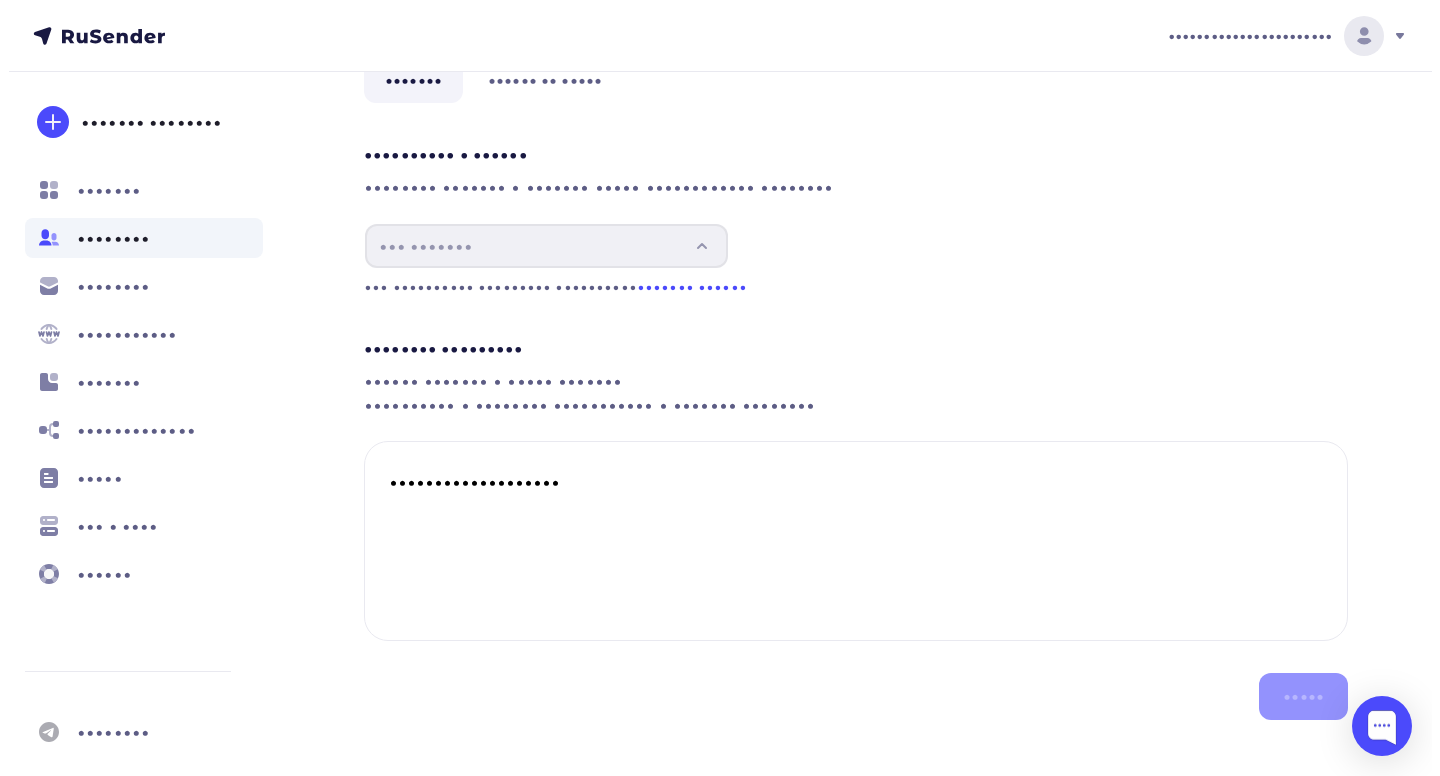scroll, scrollTop: 0, scrollLeft: 0, axis: both 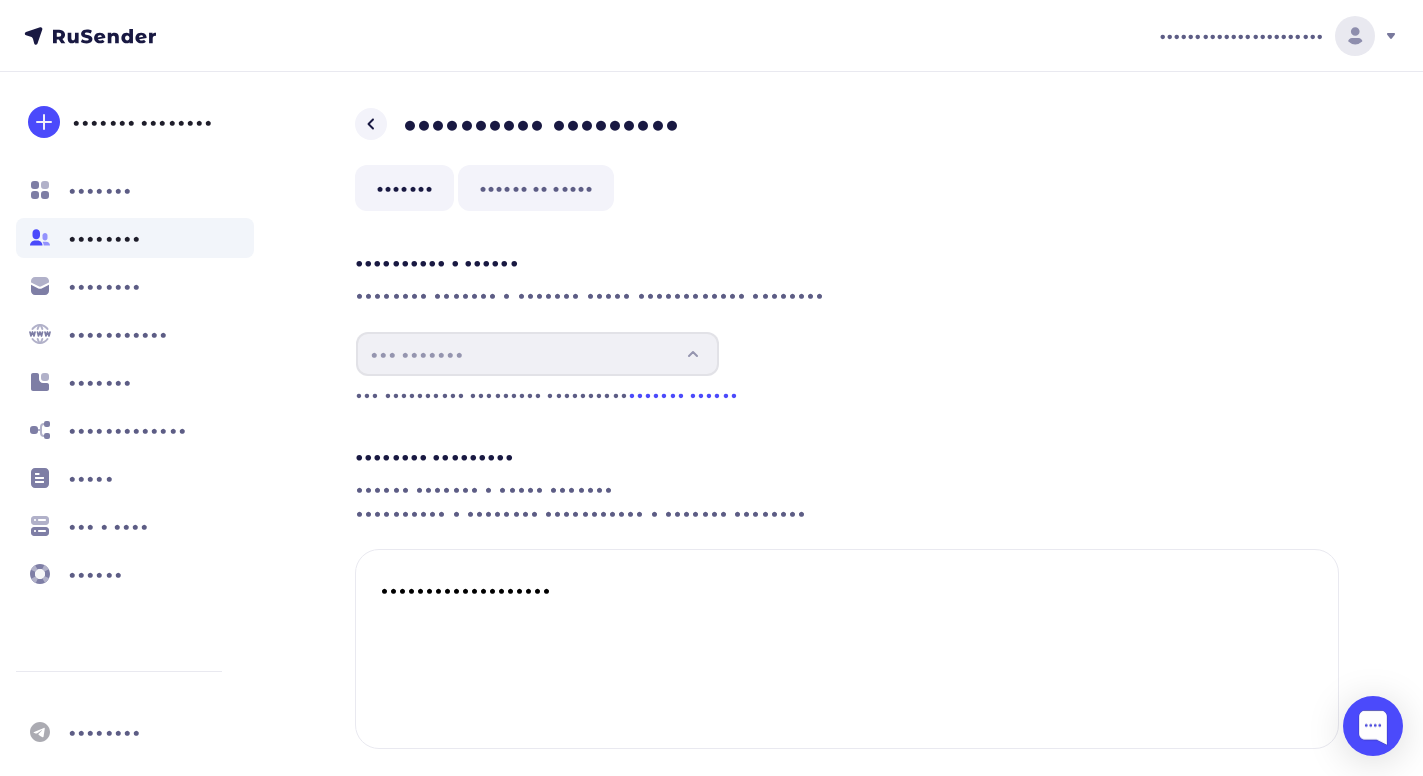 click on "•••••• •• •••••" at bounding box center [536, 188] 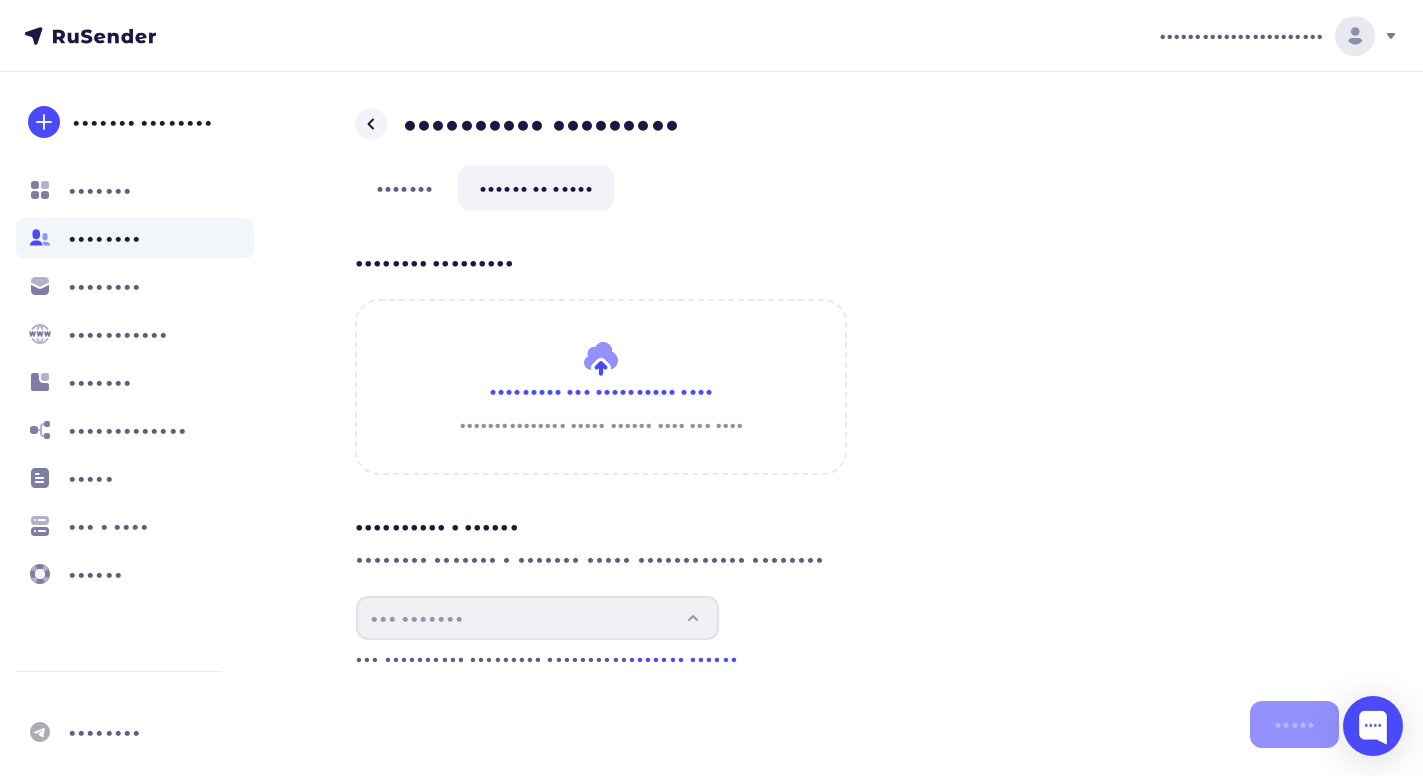 click at bounding box center [601, 387] 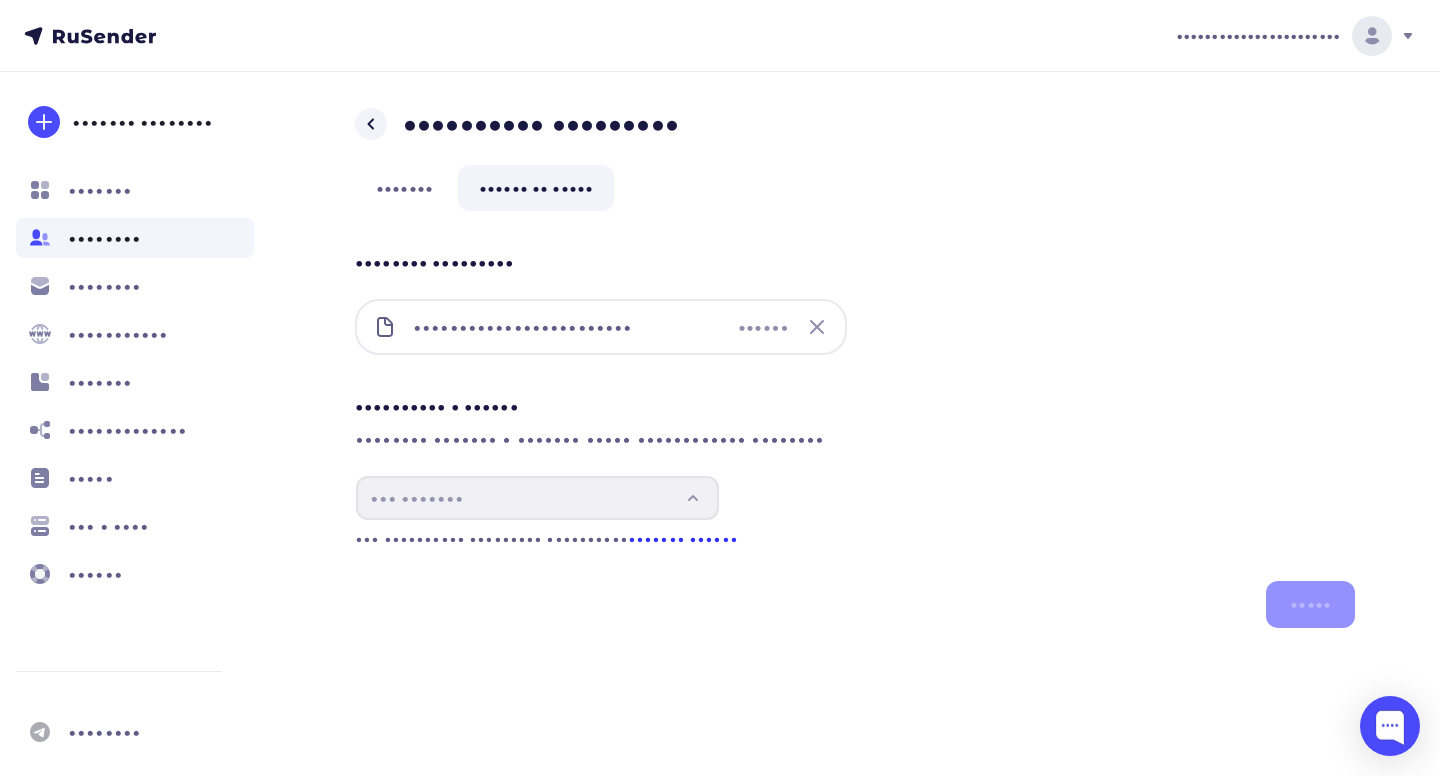 click on "••••••• ••••••" at bounding box center [683, 538] 